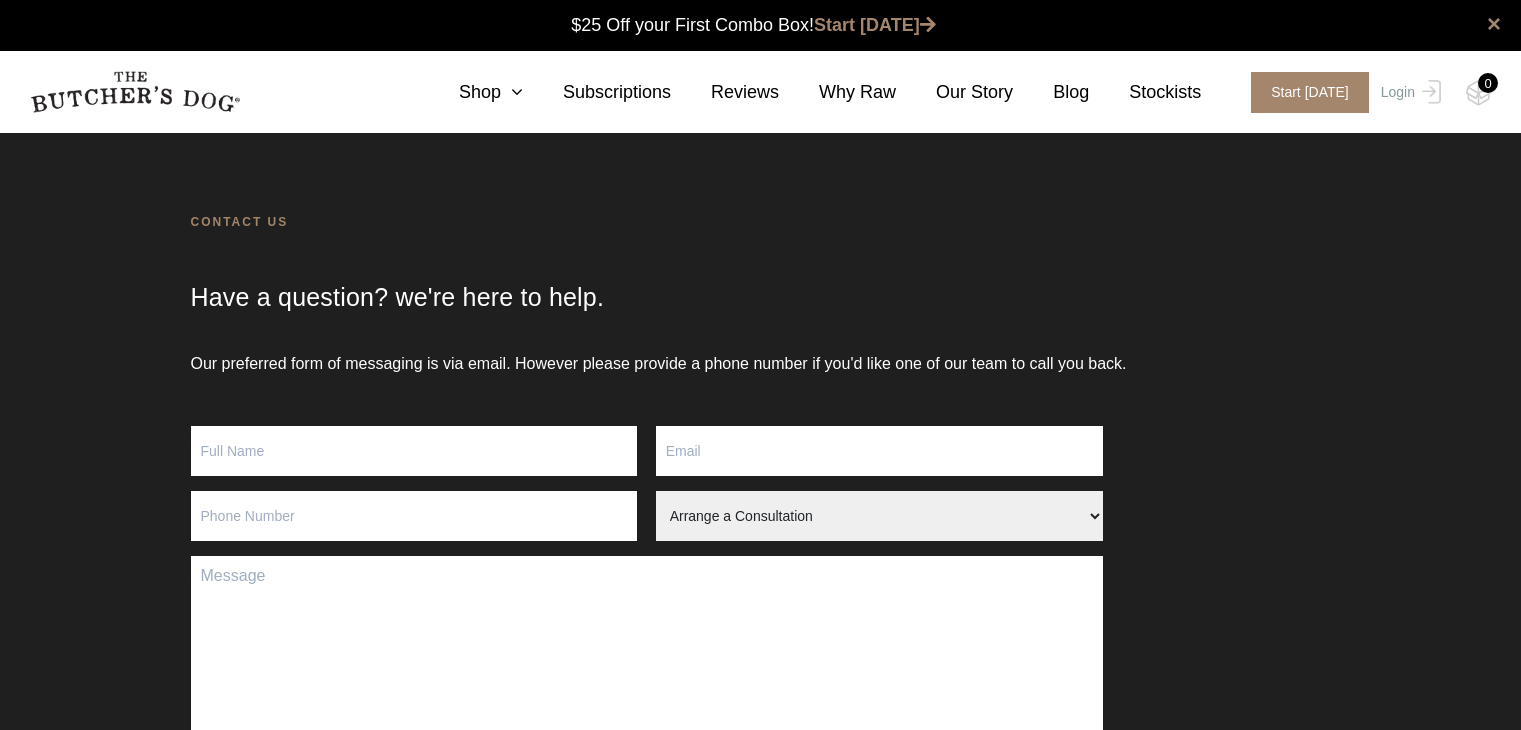 scroll, scrollTop: 0, scrollLeft: 0, axis: both 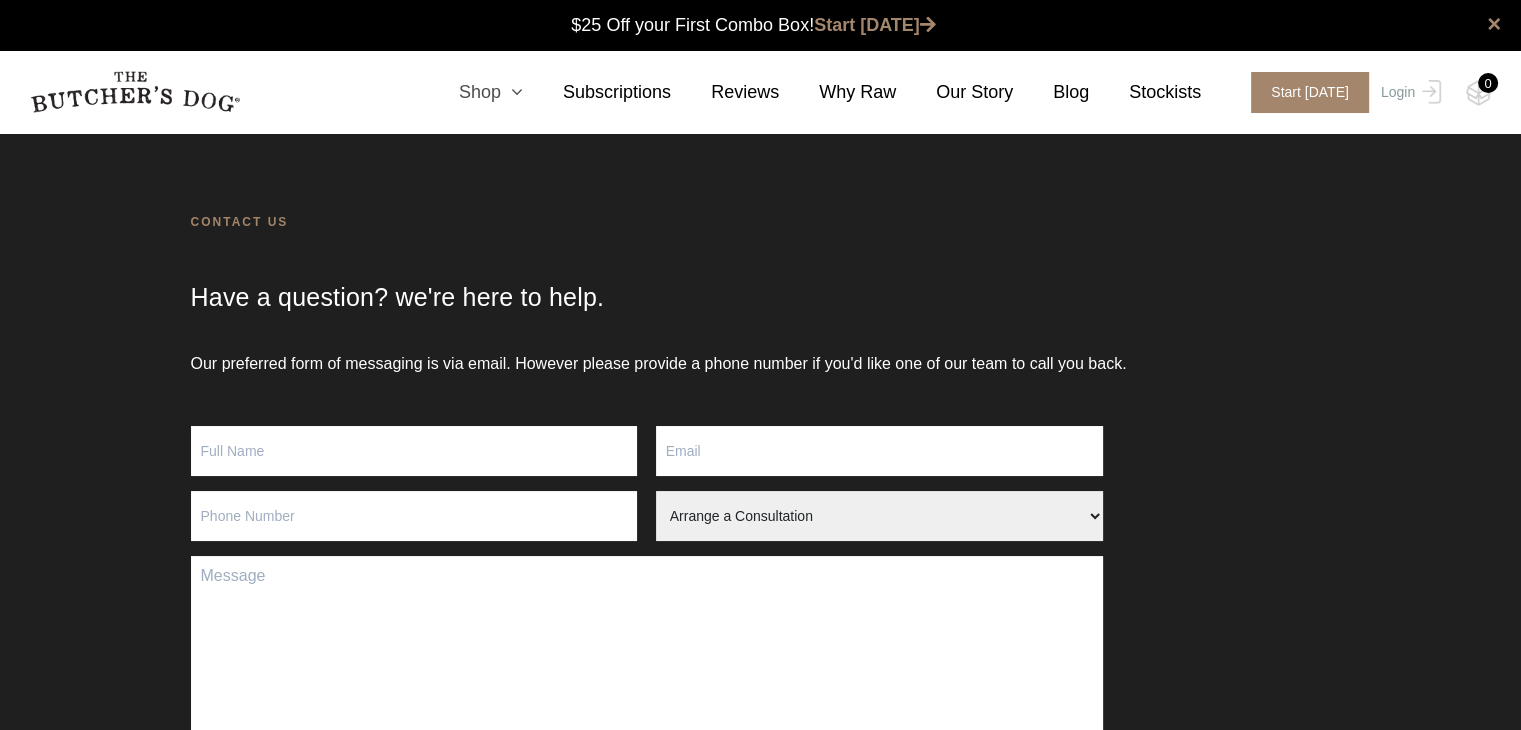 click at bounding box center [512, 92] 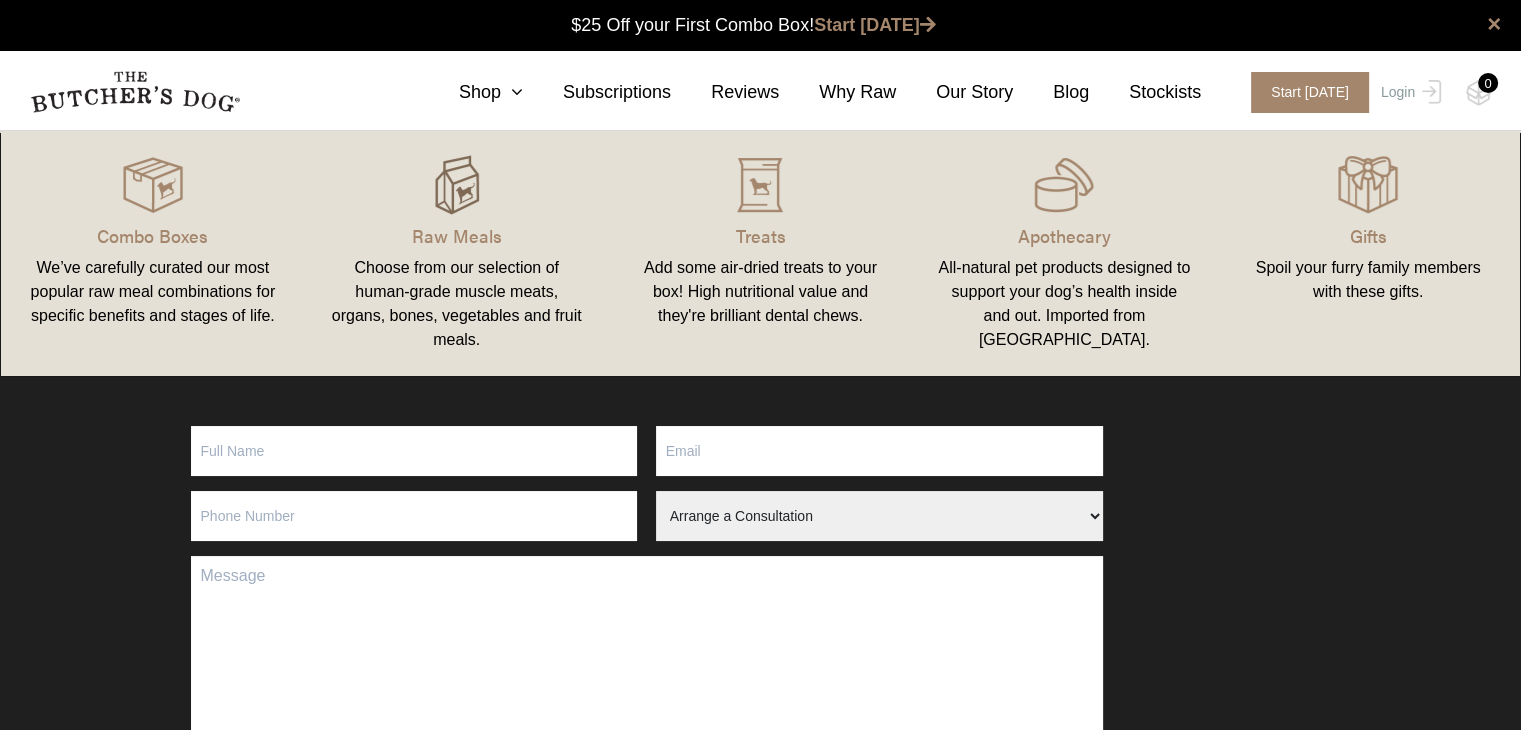 click at bounding box center (457, 185) 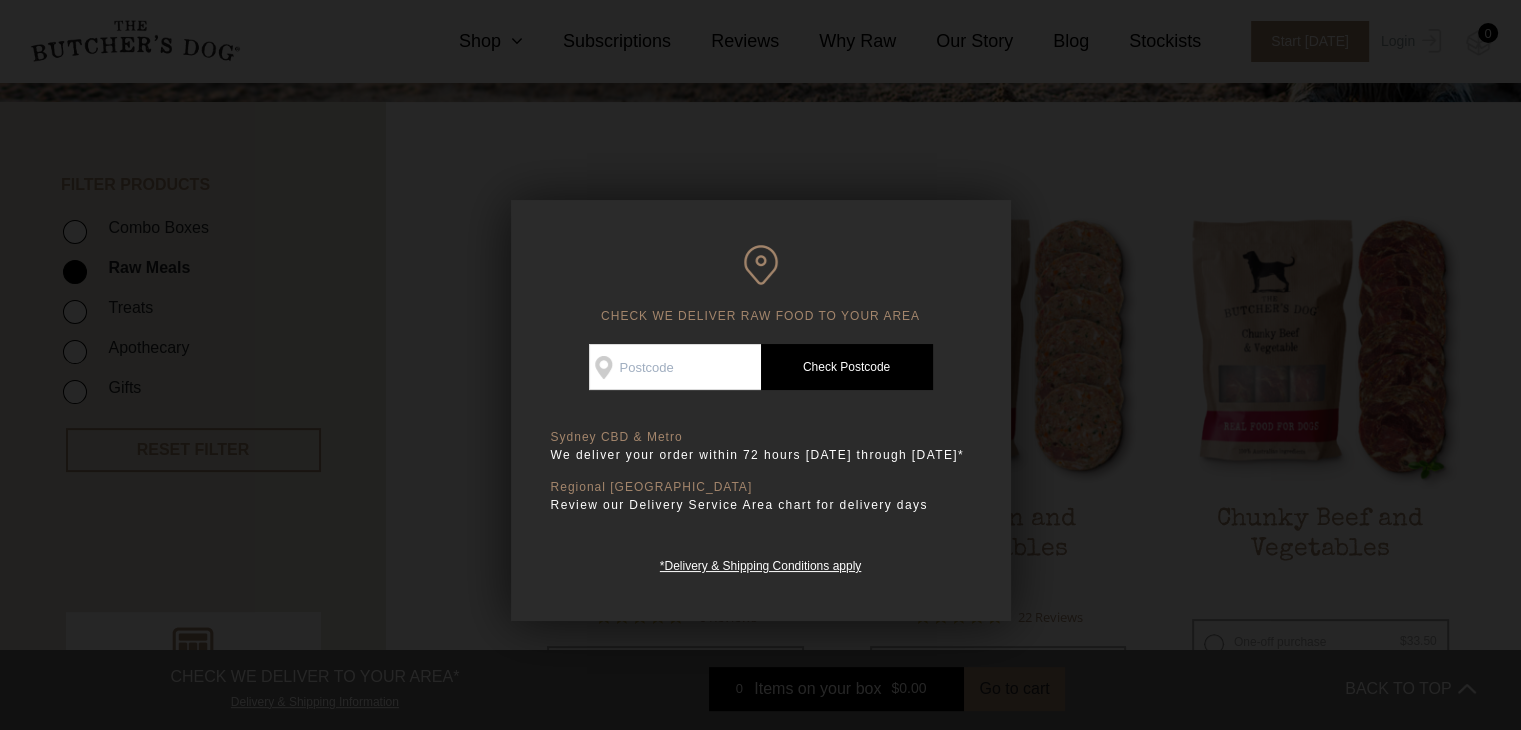 scroll, scrollTop: 400, scrollLeft: 0, axis: vertical 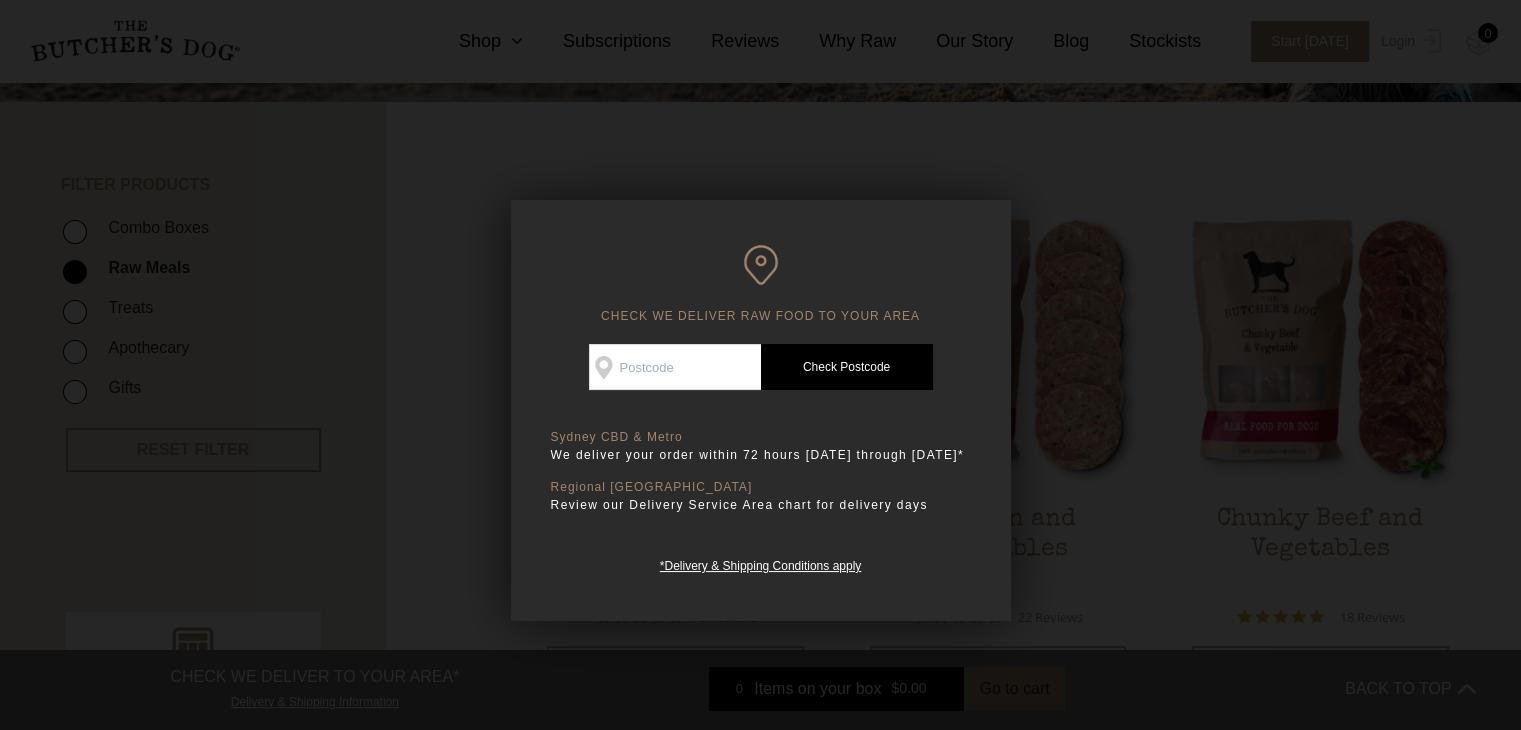 click on "Check Availability At" at bounding box center [675, 367] 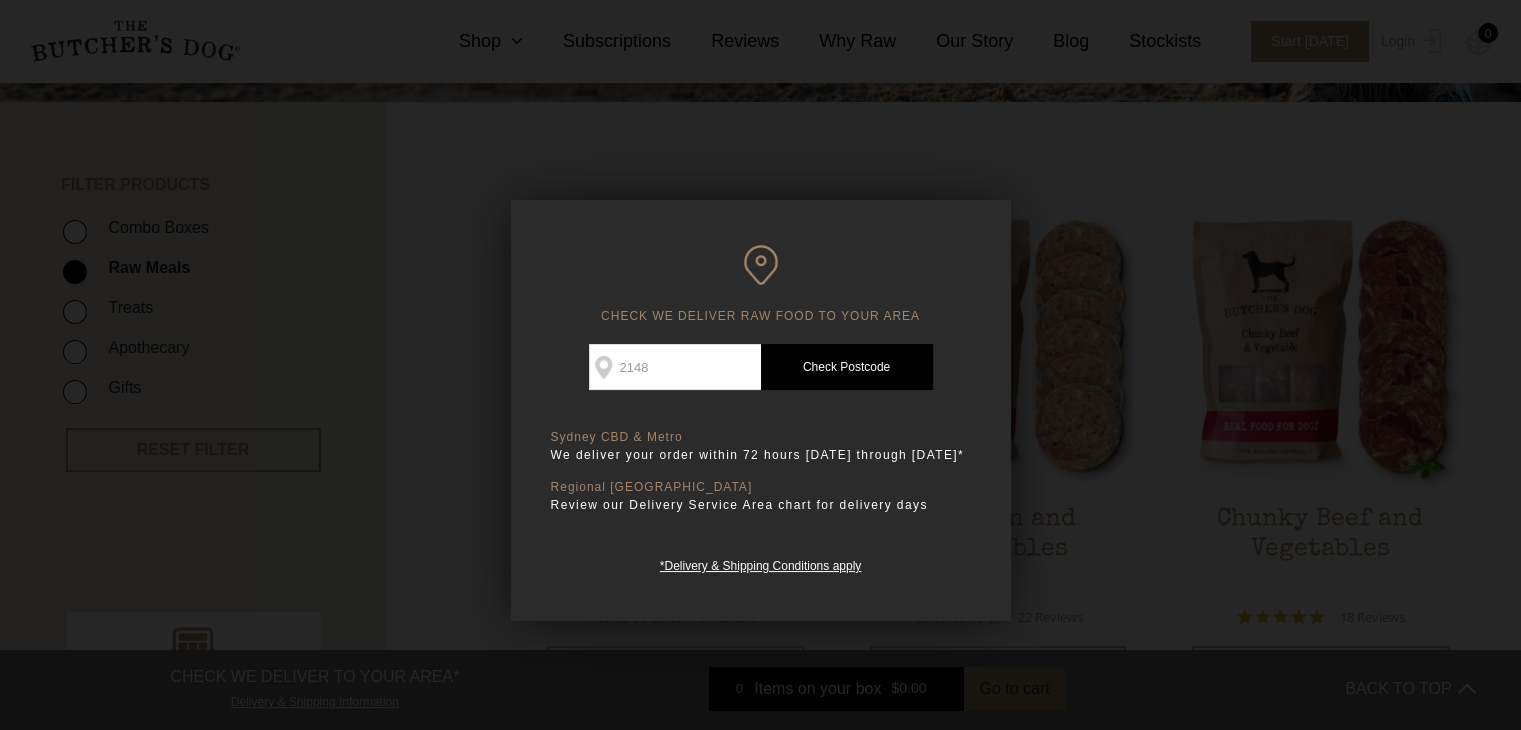 type on "2148" 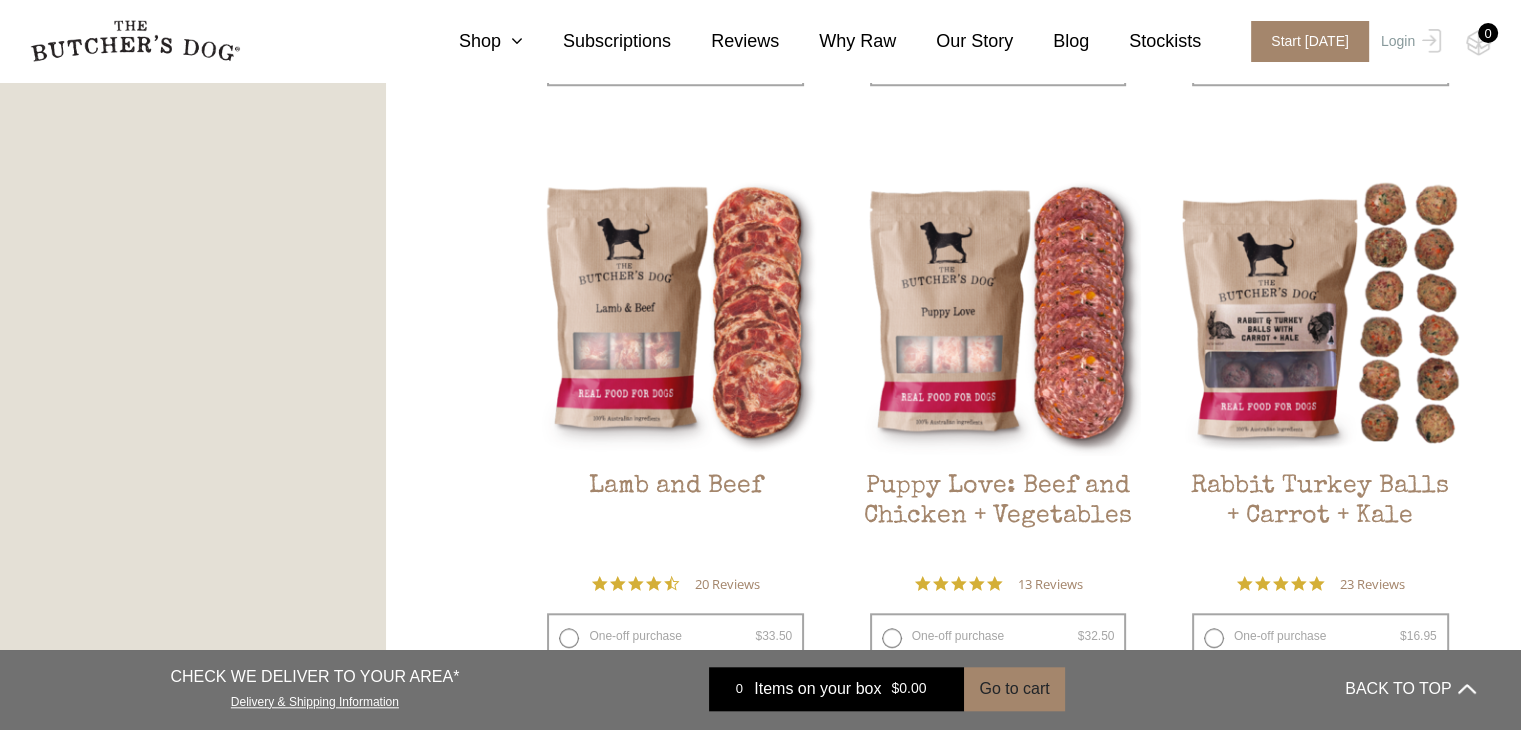 scroll, scrollTop: 1800, scrollLeft: 0, axis: vertical 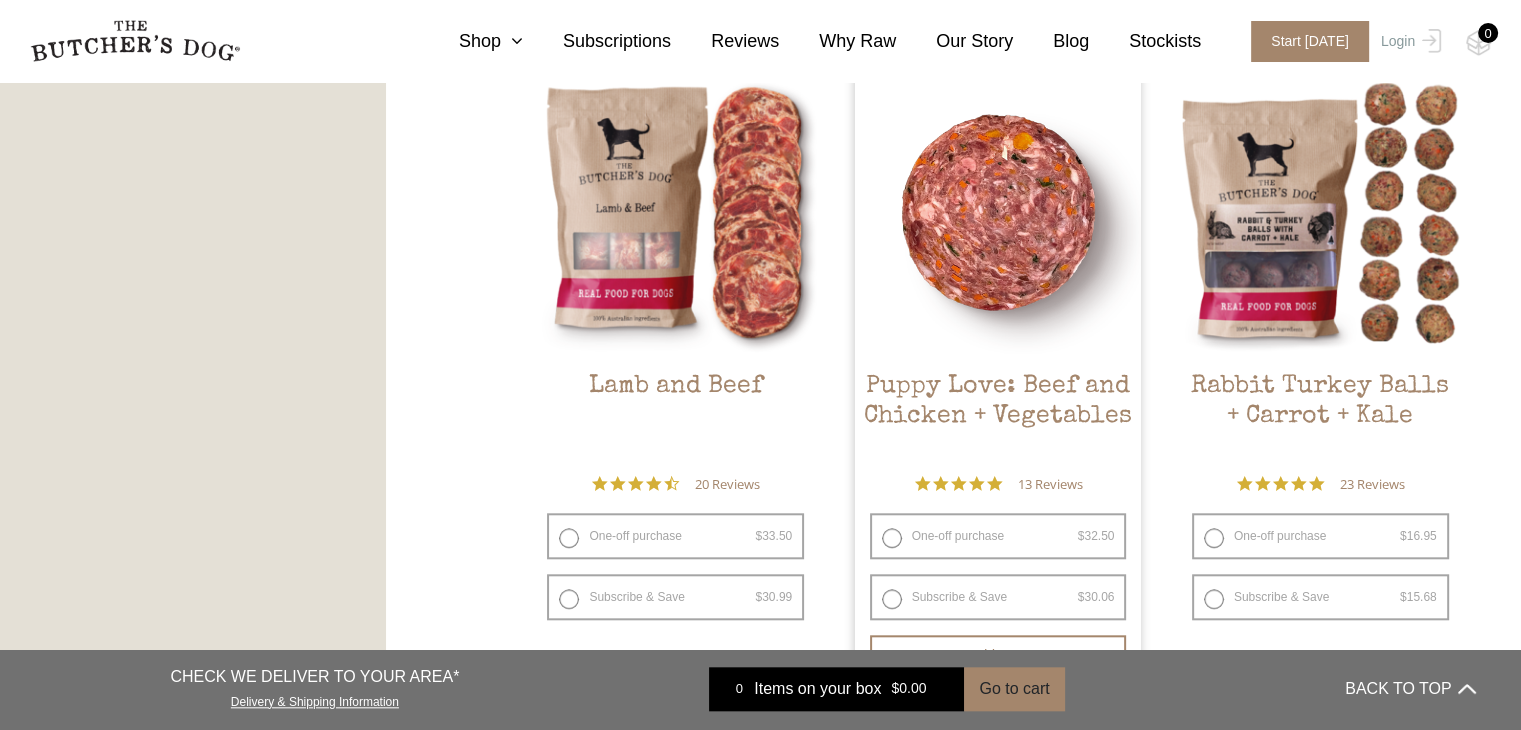 click on "Puppy Love: Beef and Chicken + Vegetables" at bounding box center (998, 419) 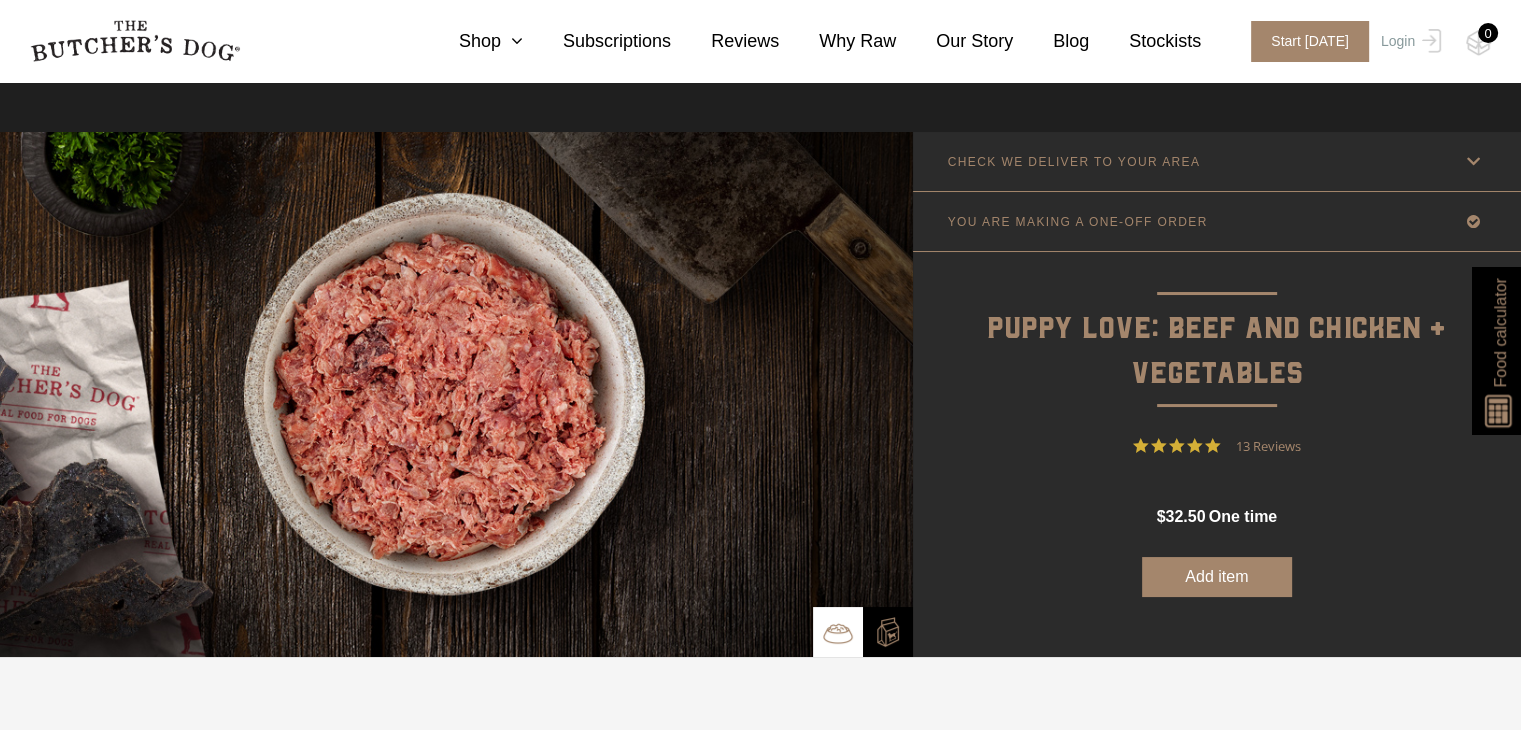 scroll, scrollTop: 600, scrollLeft: 0, axis: vertical 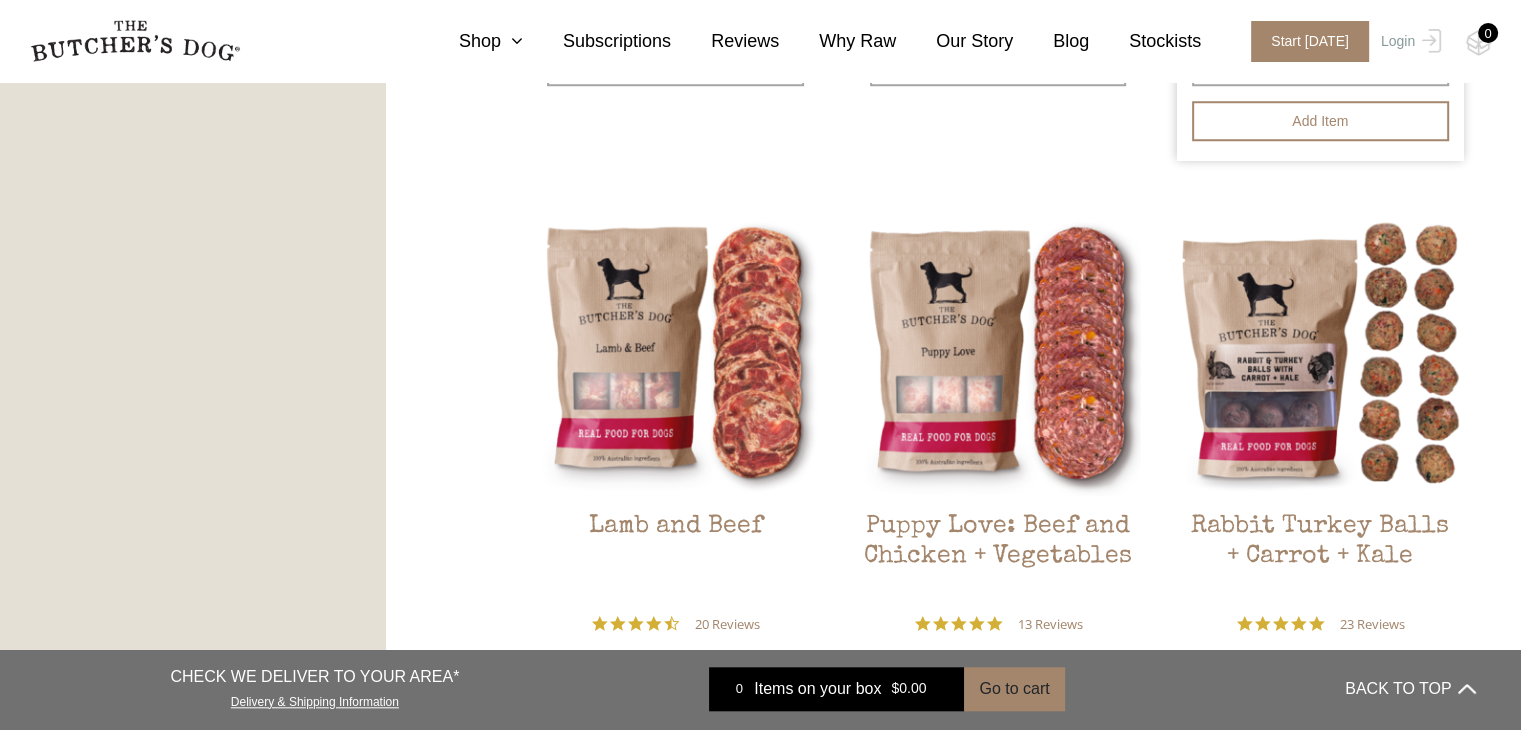 drag, startPoint x: 1264, startPoint y: 144, endPoint x: 1244, endPoint y: 158, distance: 24.41311 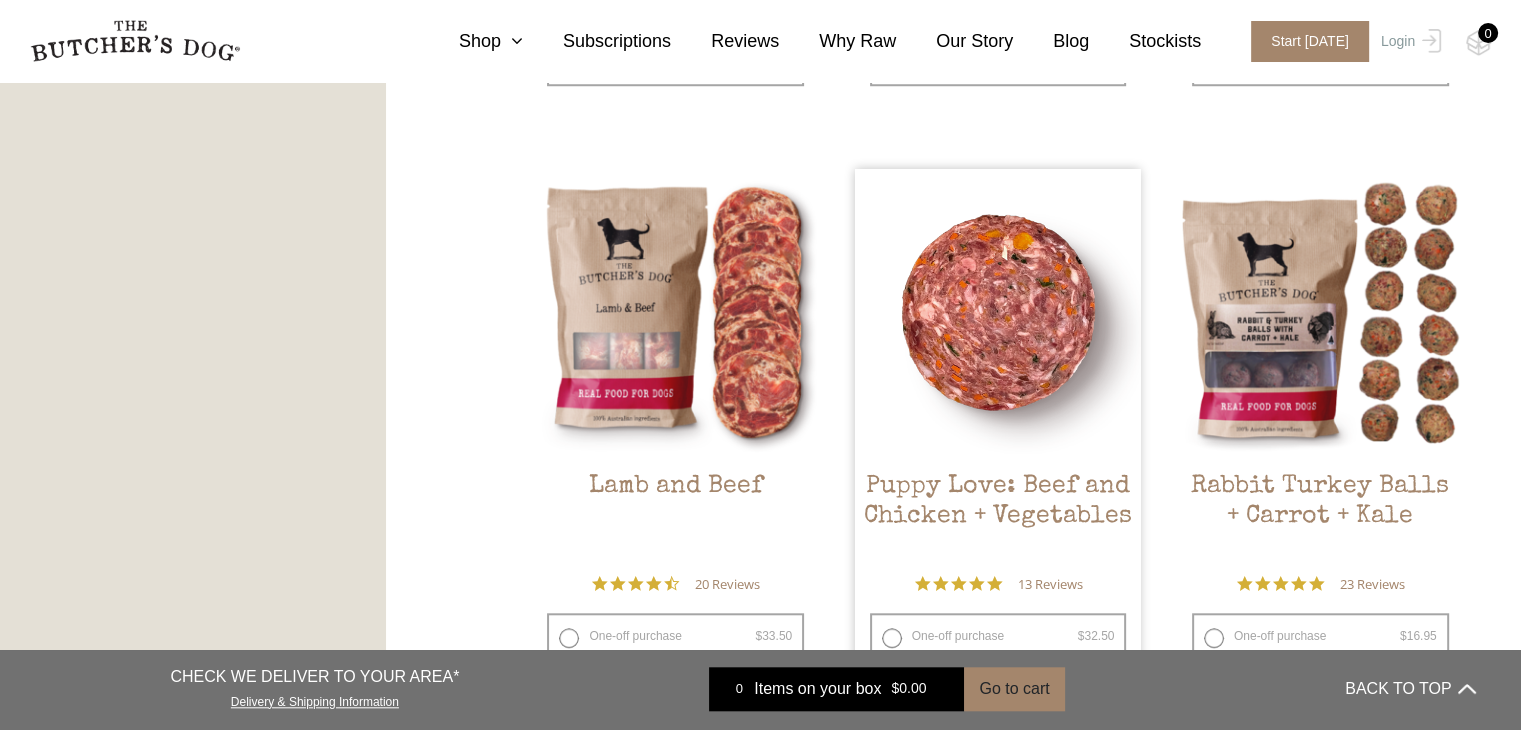 click at bounding box center [998, 312] 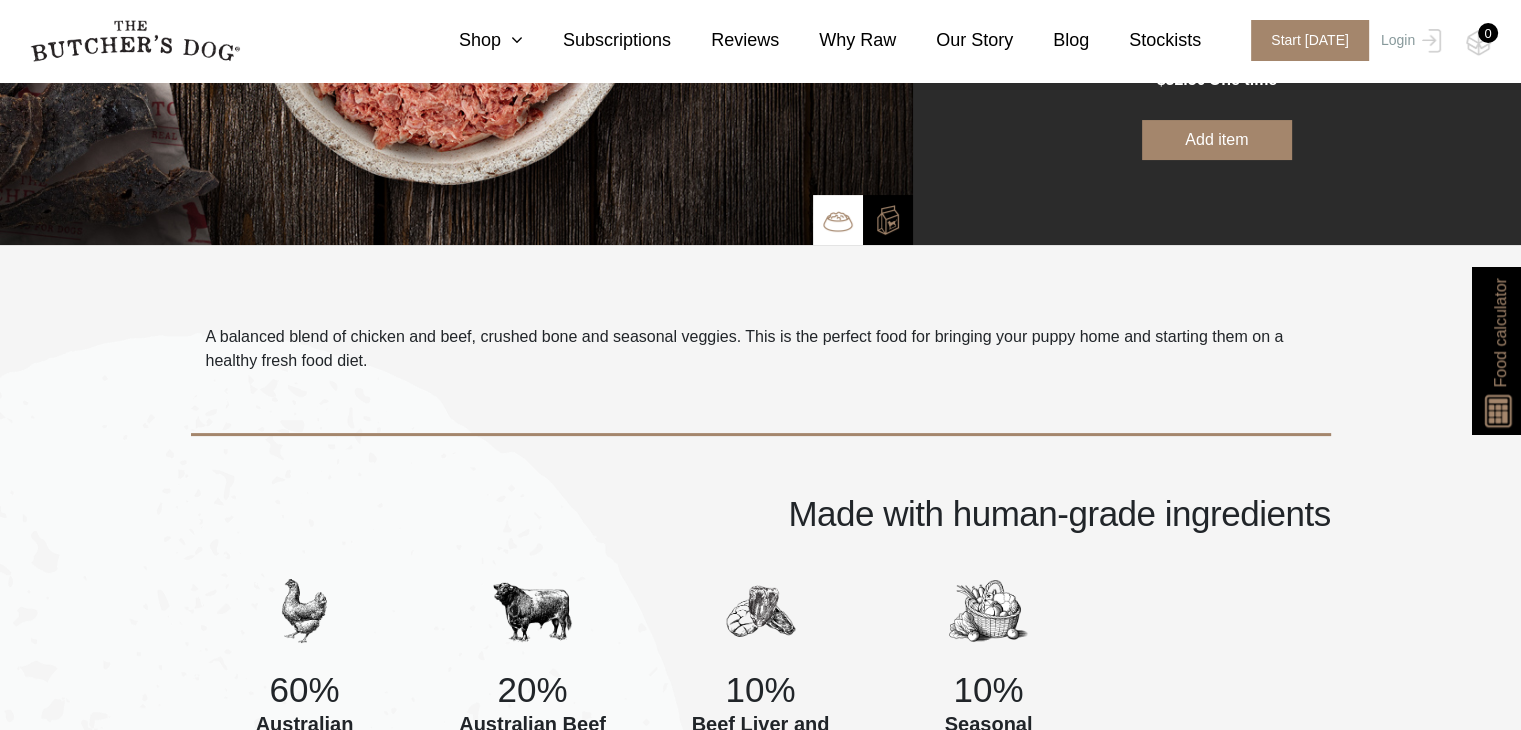 scroll, scrollTop: 810, scrollLeft: 0, axis: vertical 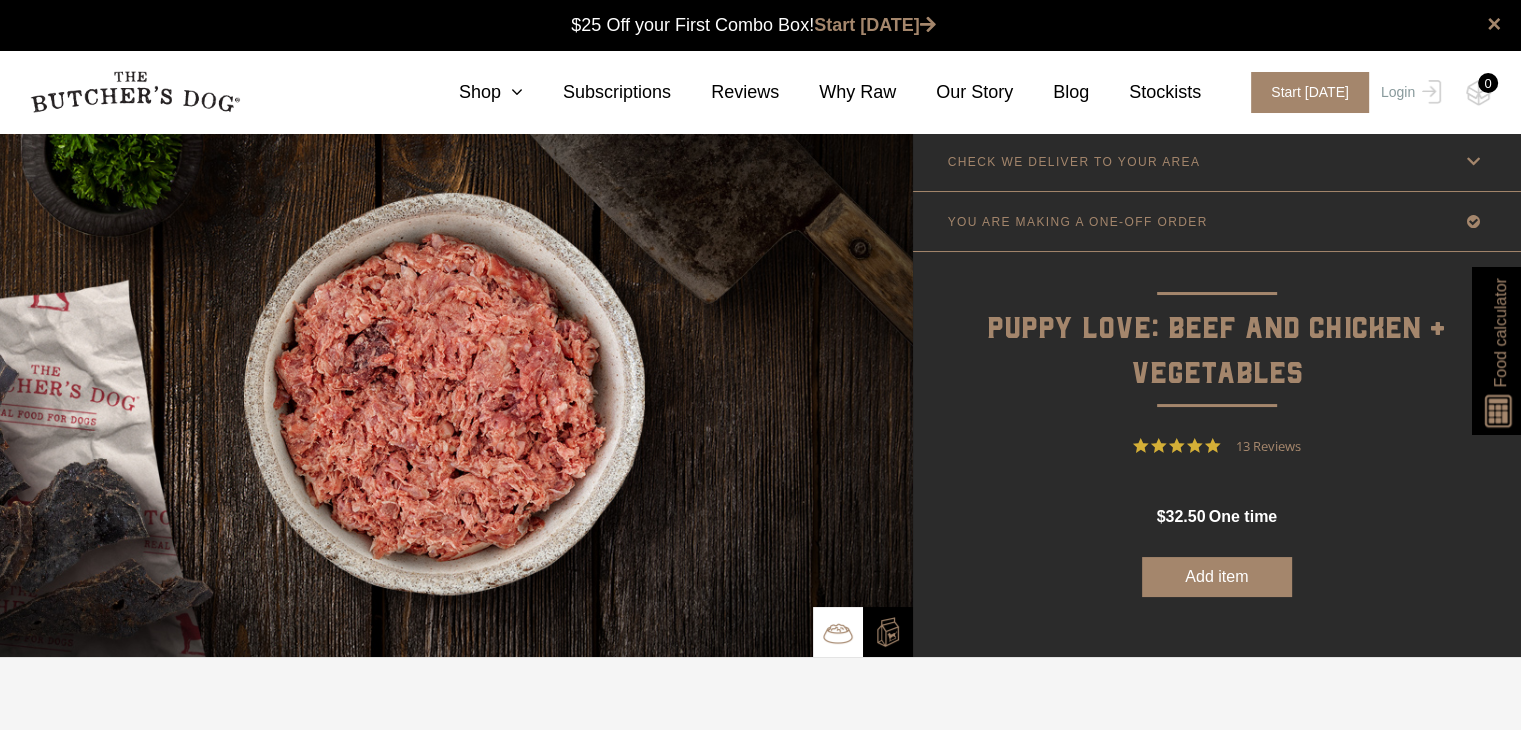 click on "Add item" at bounding box center (1217, 577) 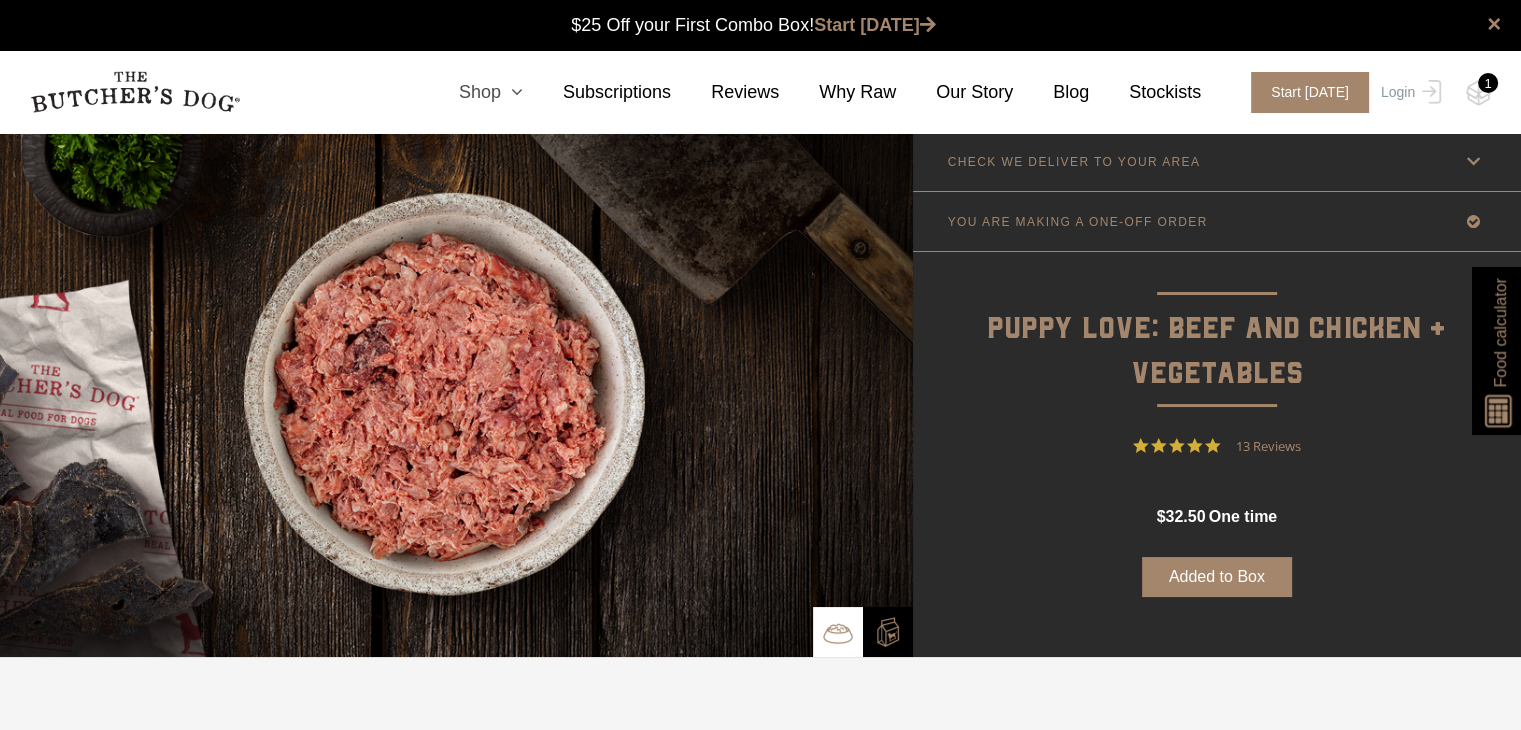 click on "Shop" at bounding box center (471, 92) 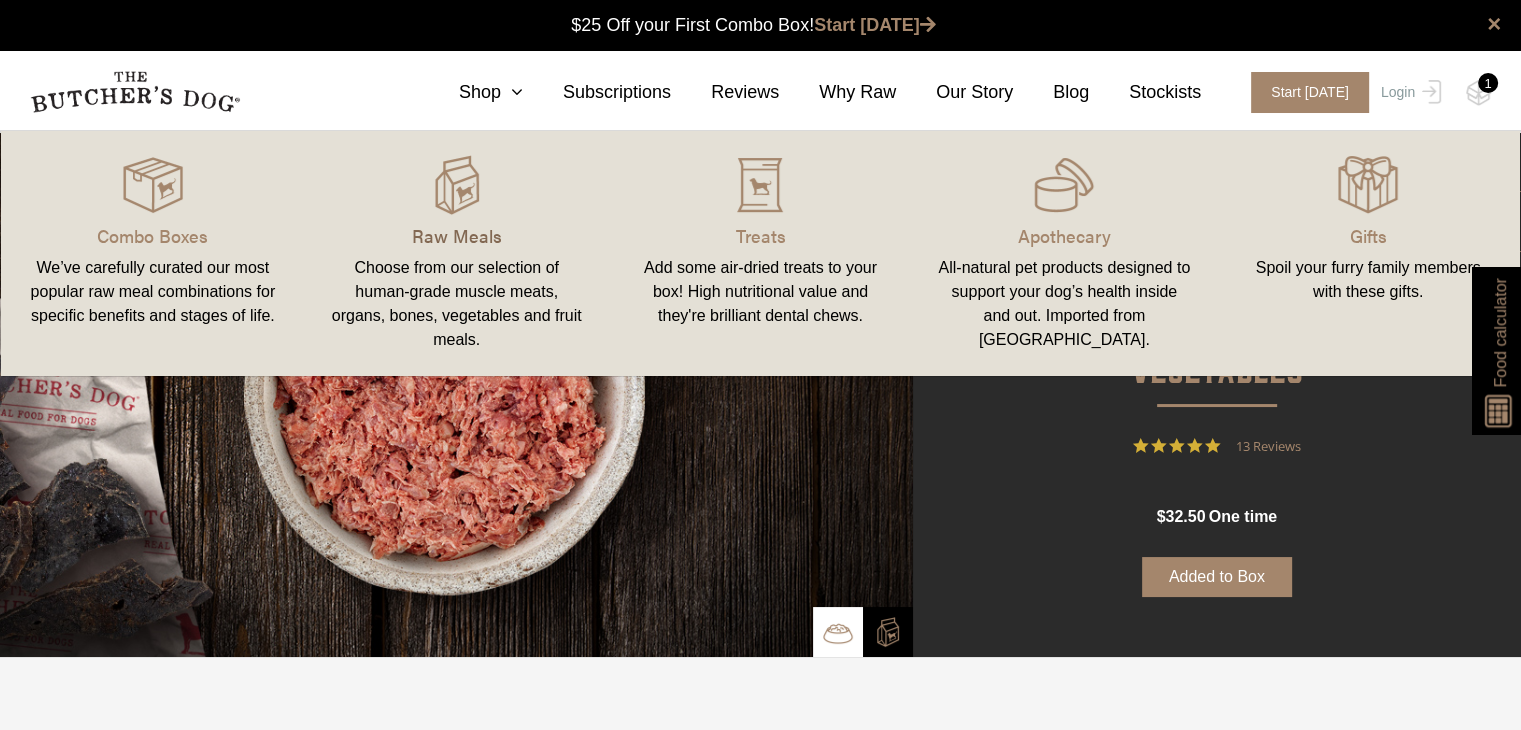 click on "Raw Meals
Choose from our selection of human-grade muscle meats,
organs, bones, vegetables and fruit meals." at bounding box center [457, 253] 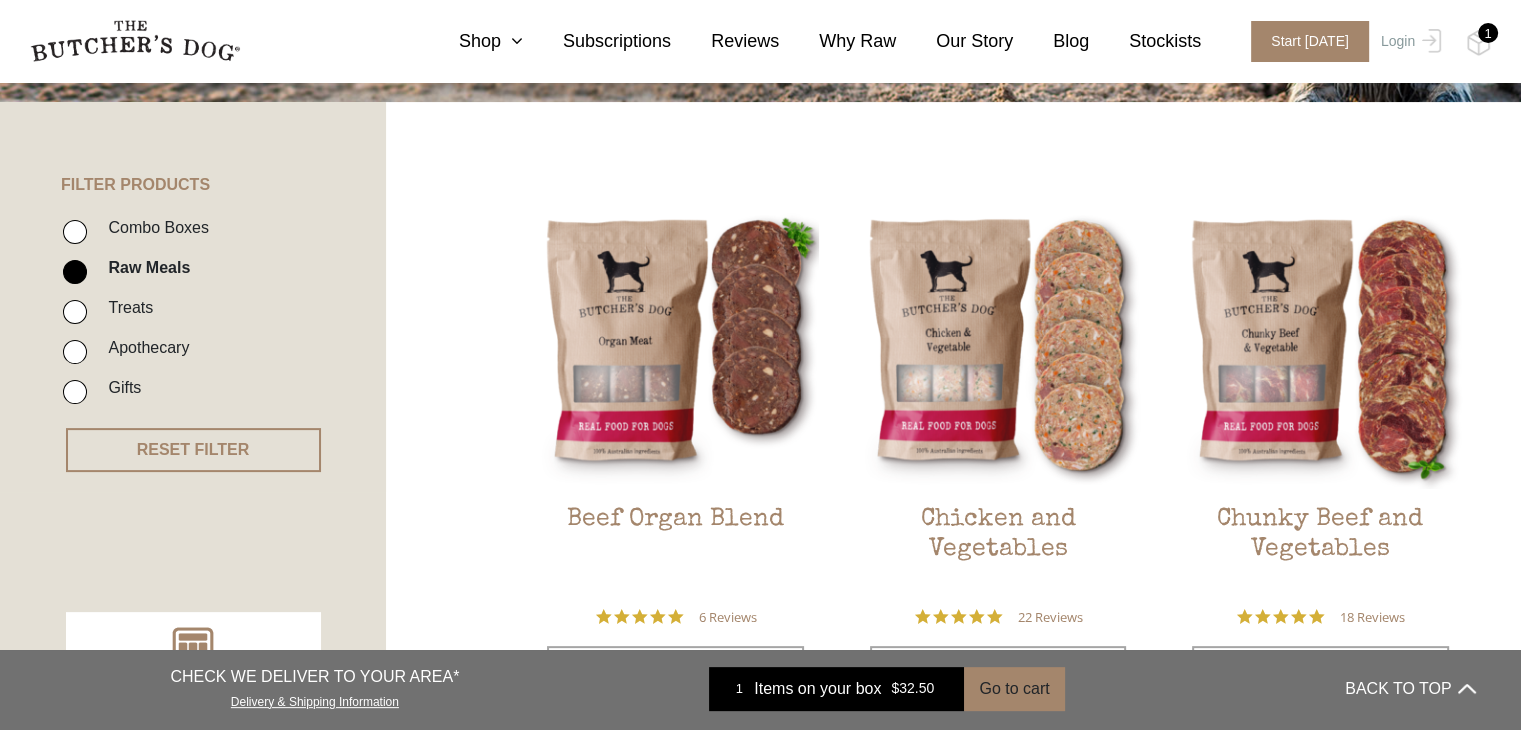 scroll, scrollTop: 400, scrollLeft: 0, axis: vertical 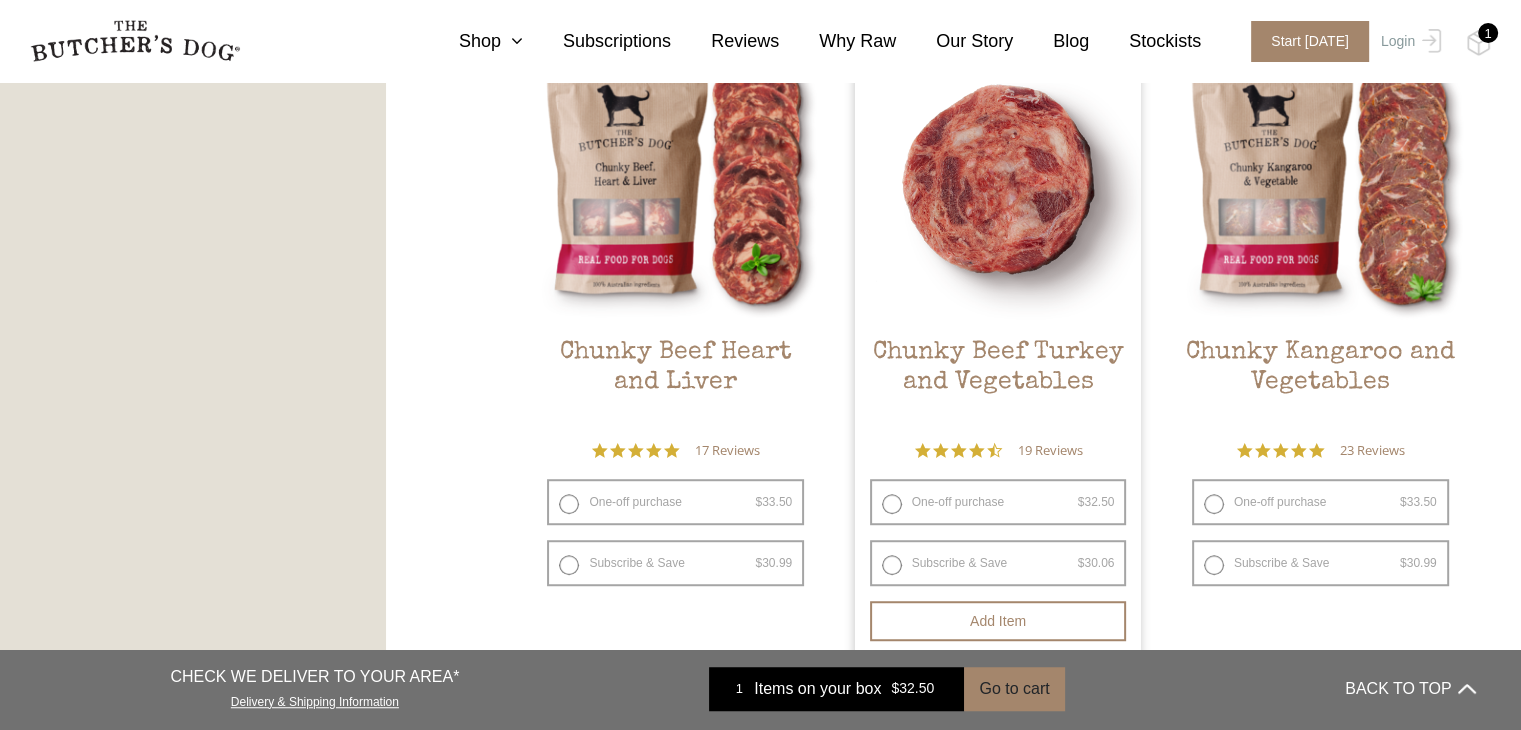click on "One-off purchase  $ 32.50   —  or subscribe and save    7.5%" at bounding box center [998, 502] 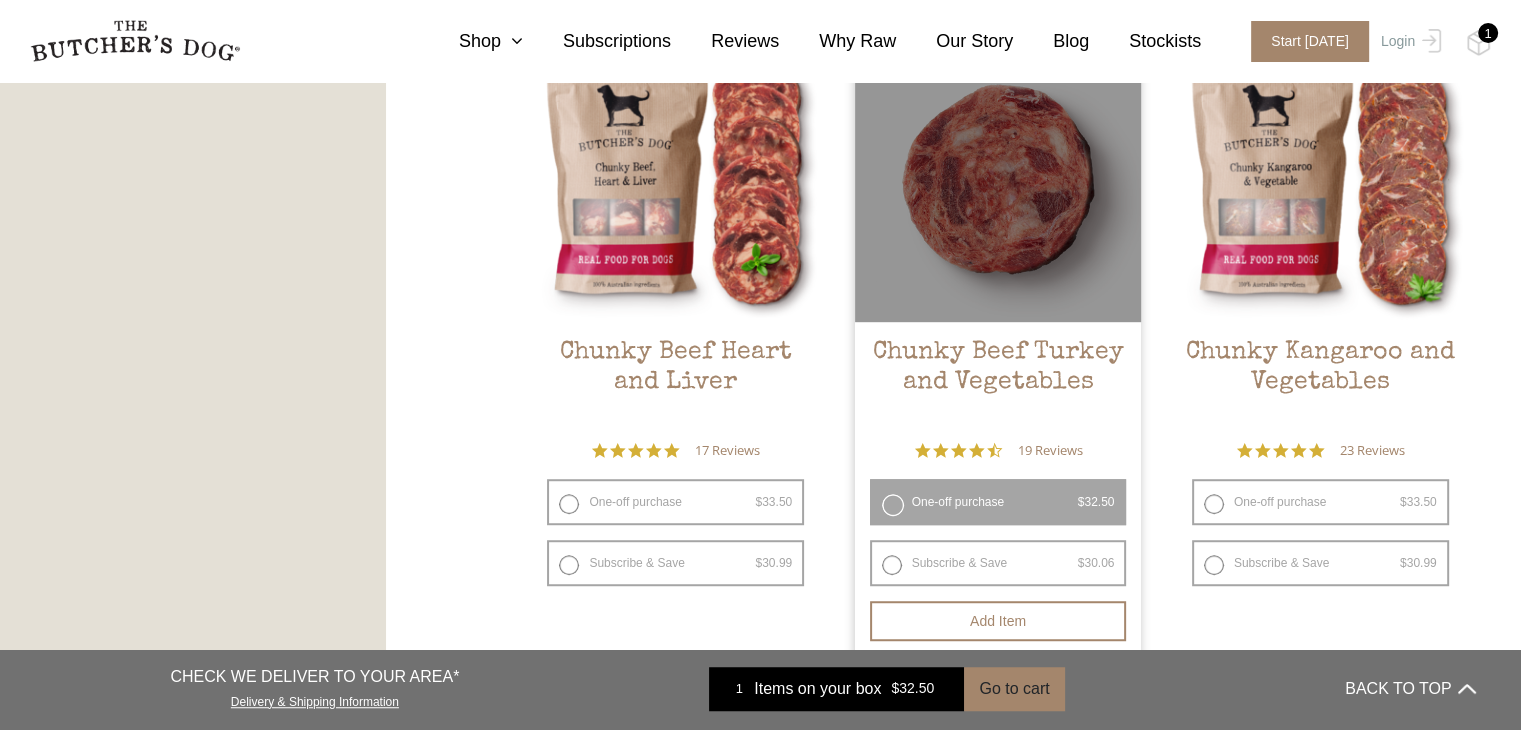 click on "One-off purchase  $ 32.50   —  or subscribe and save    7.5%" at bounding box center (998, 502) 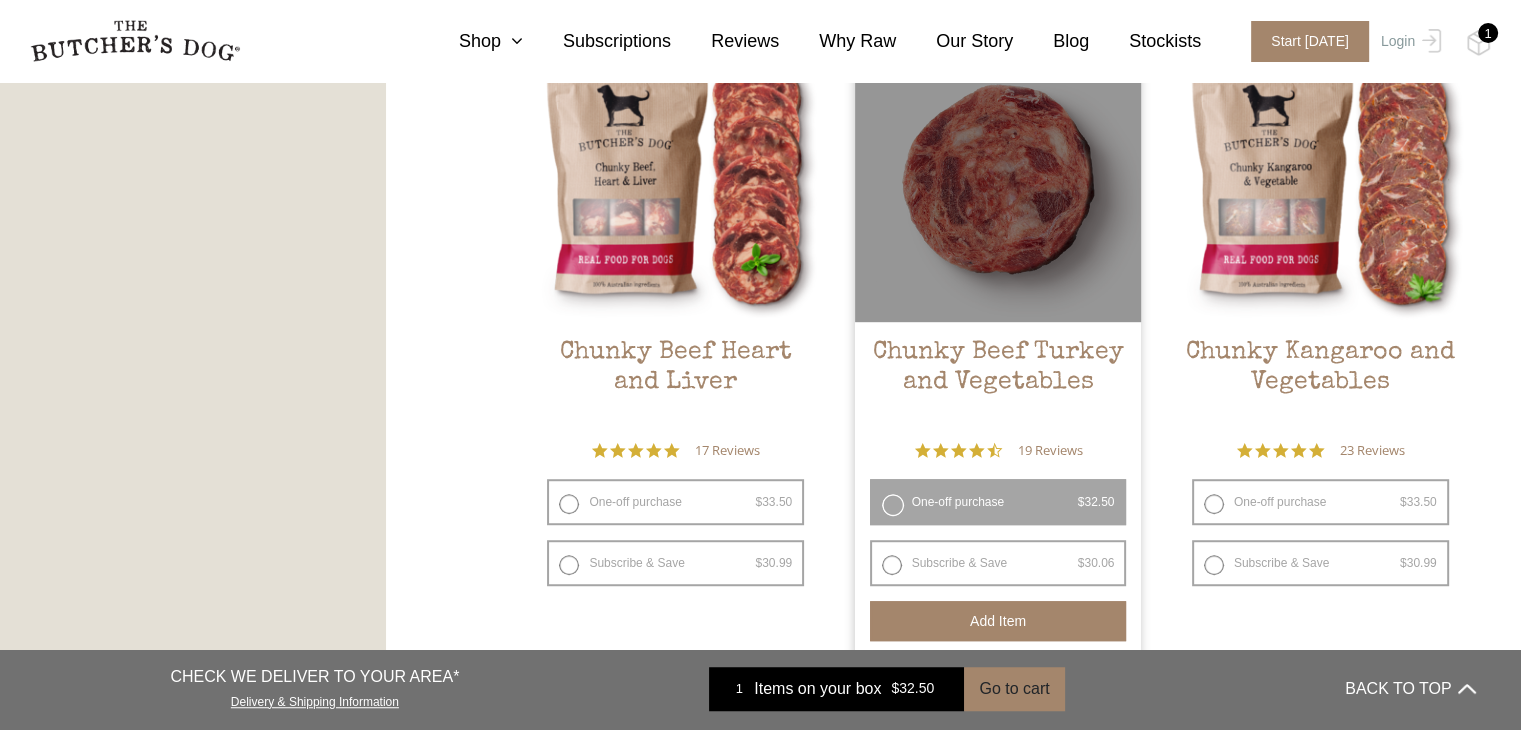 click on "Add item" at bounding box center [998, 621] 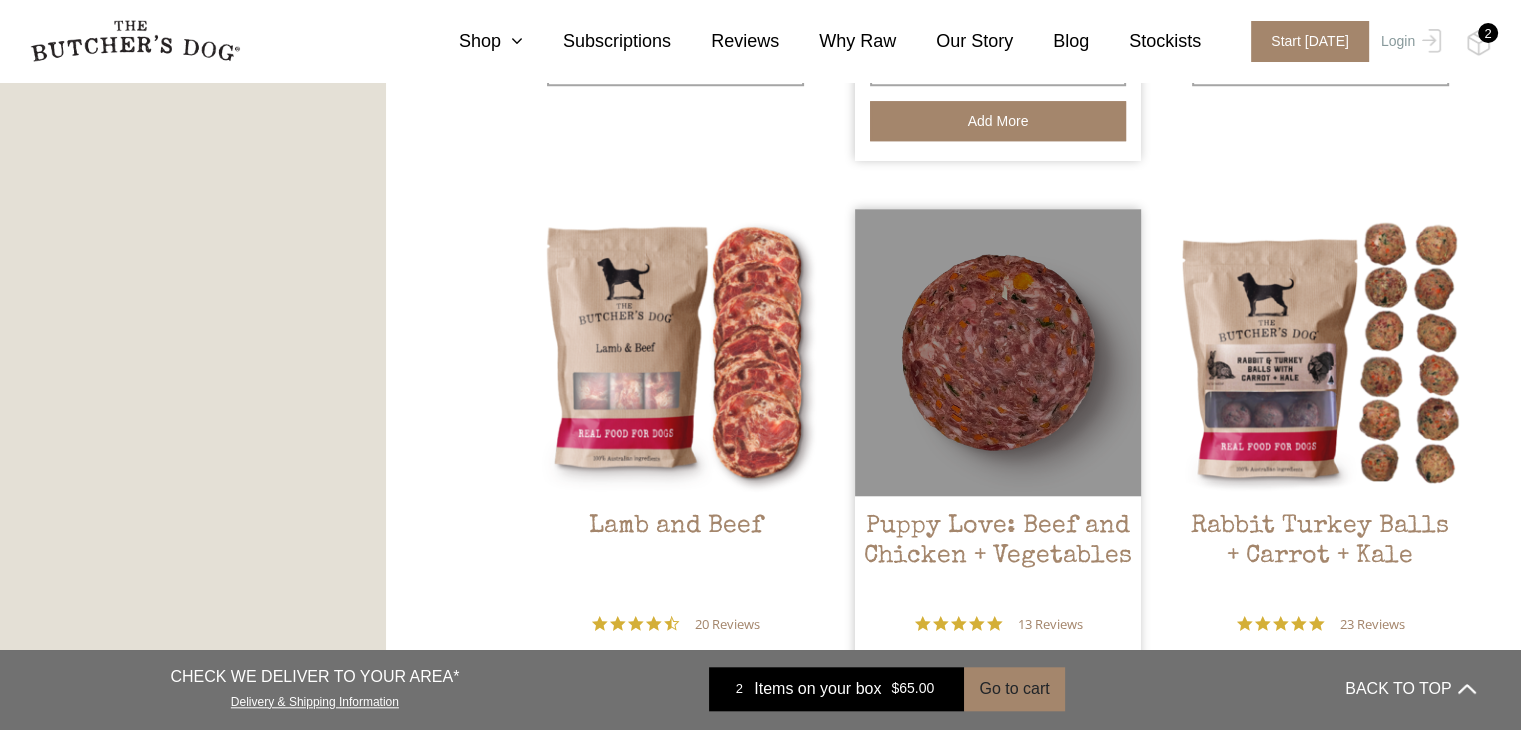 scroll, scrollTop: 2000, scrollLeft: 0, axis: vertical 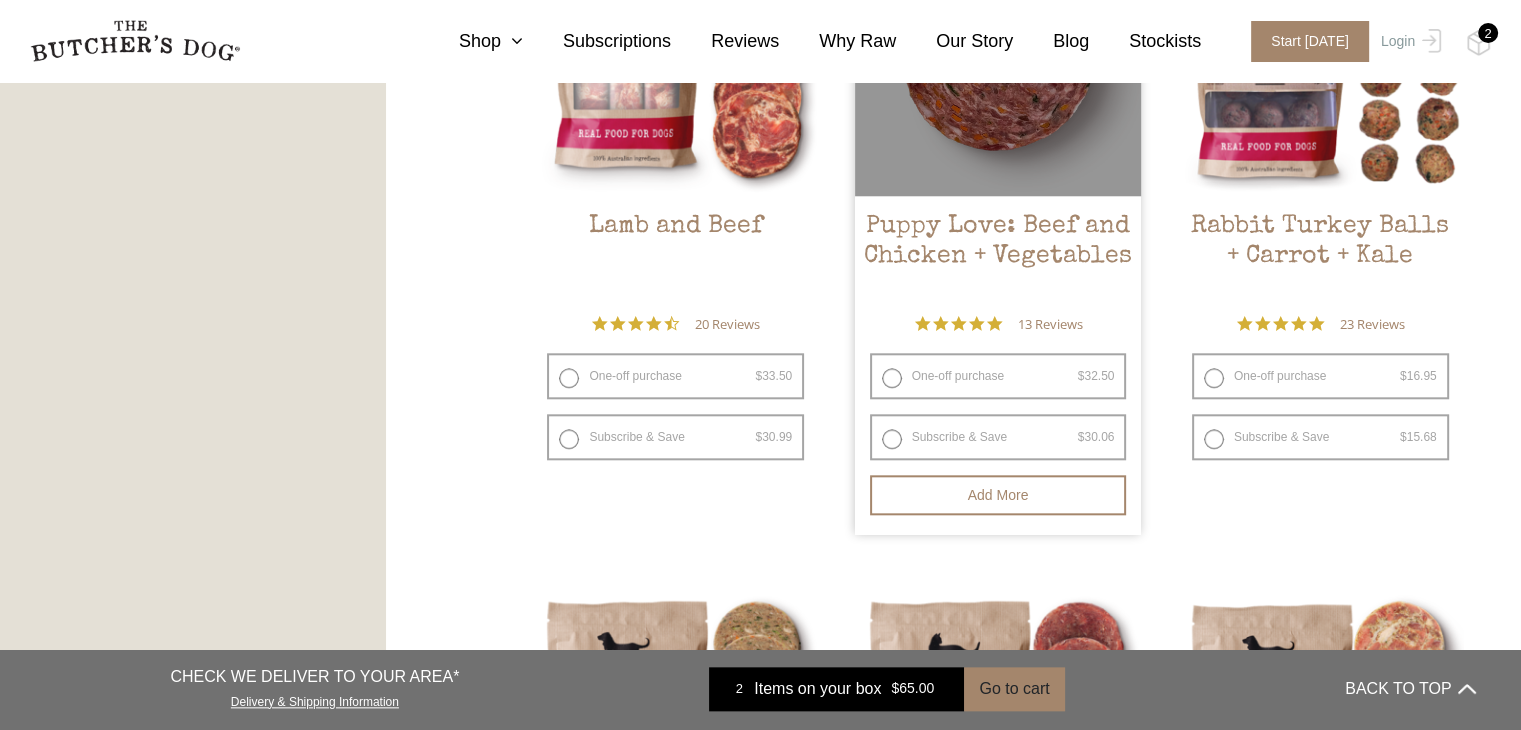 click on "One-off purchase  $ 32.50   —  or subscribe and save    7.5%" at bounding box center (998, 376) 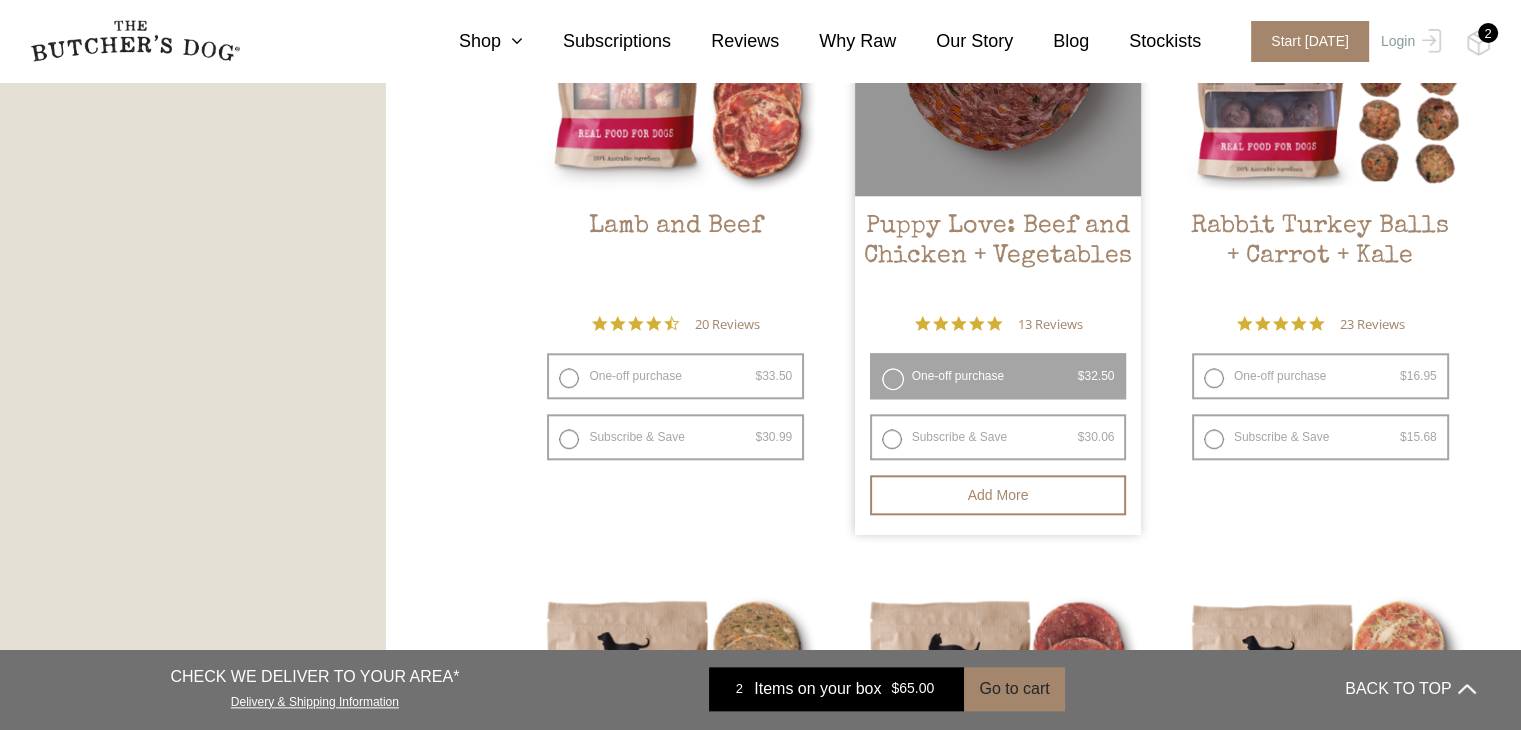 radio on "false" 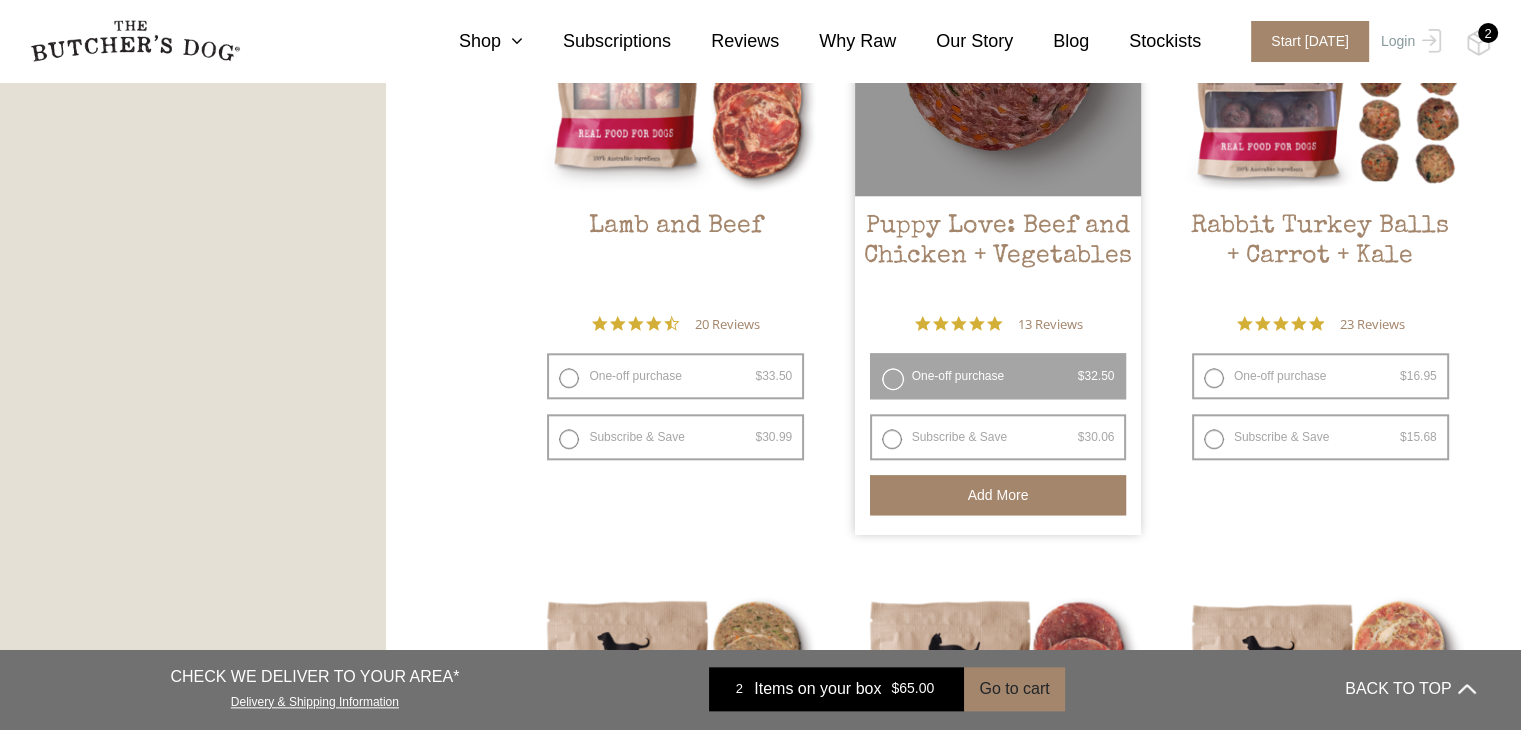click on "Add more" at bounding box center (998, 495) 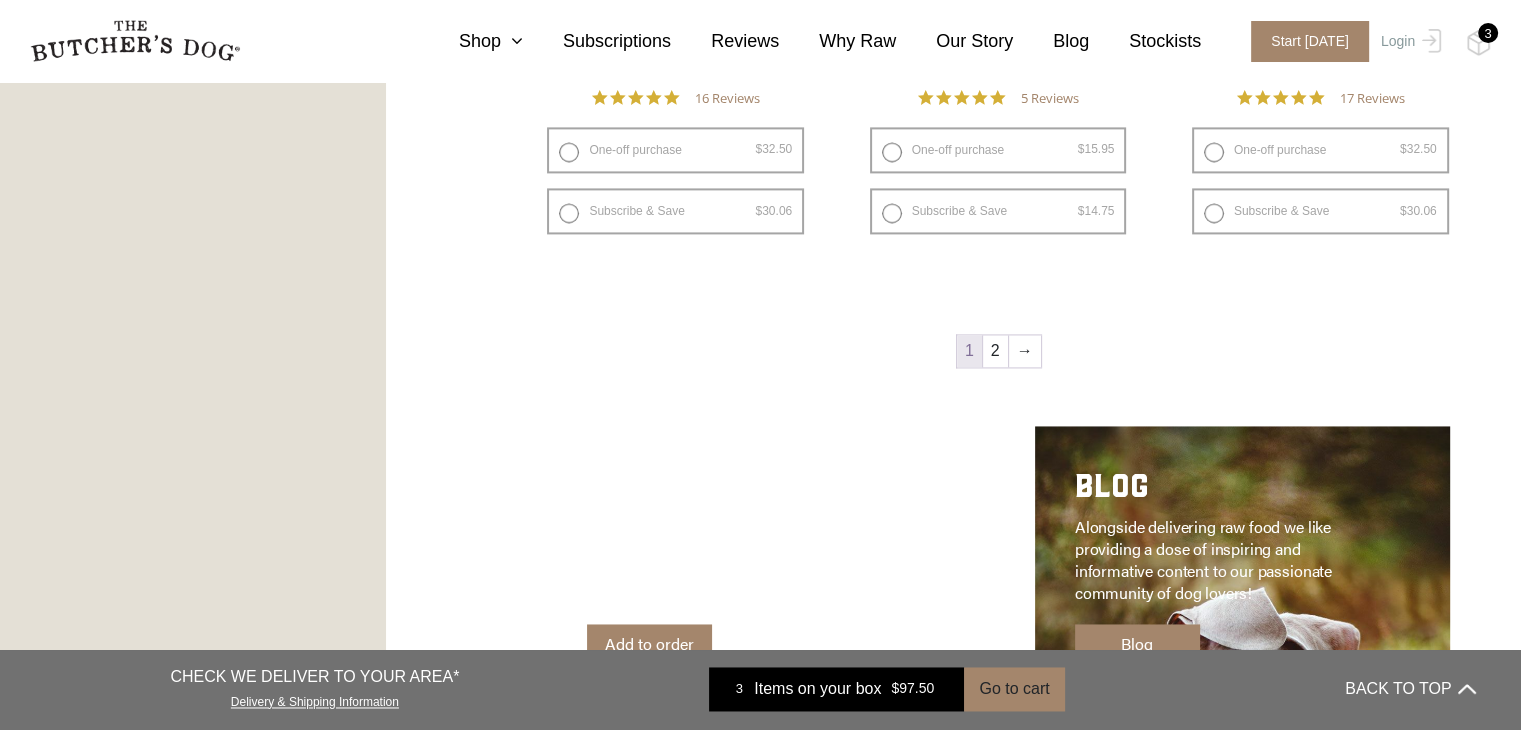 scroll, scrollTop: 3000, scrollLeft: 0, axis: vertical 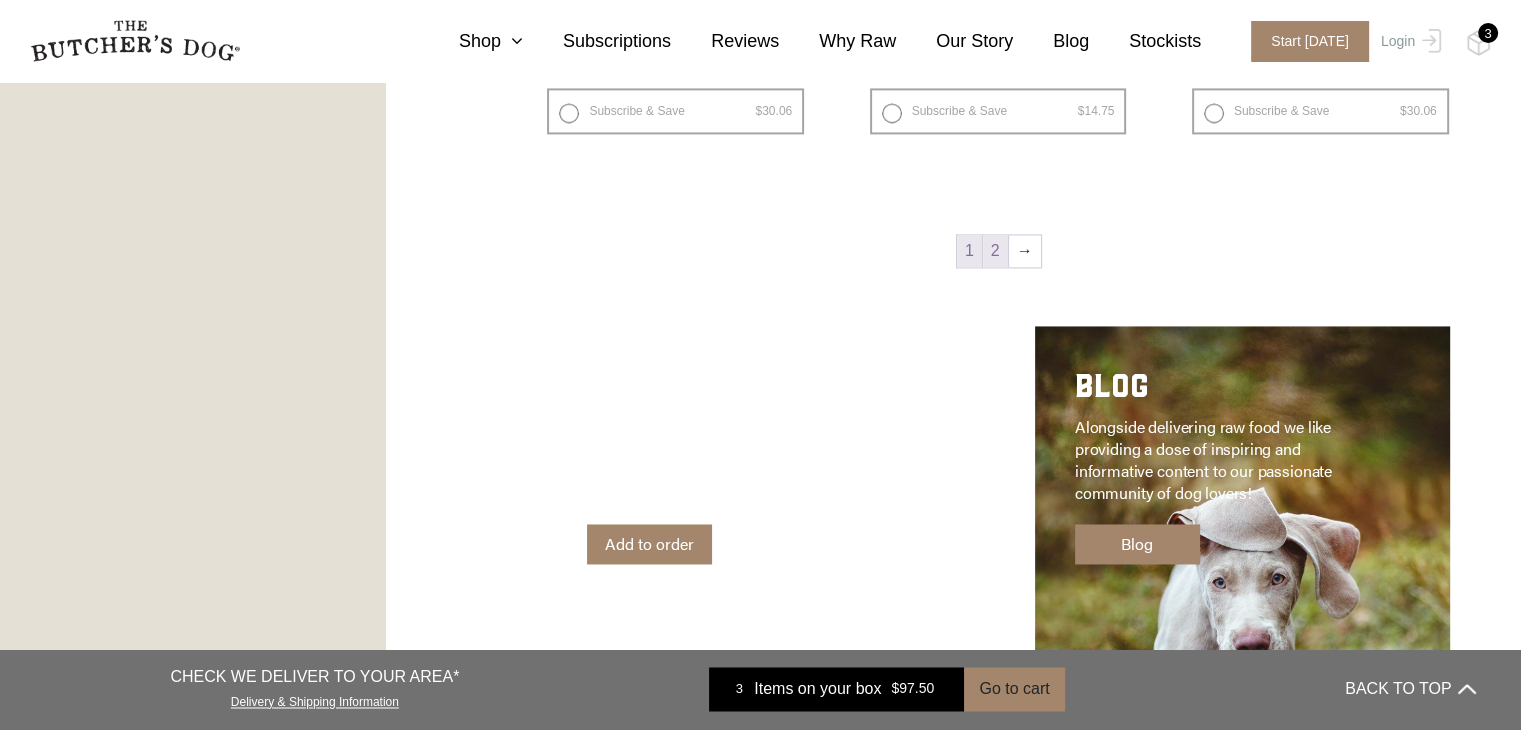 click on "2" at bounding box center (995, 251) 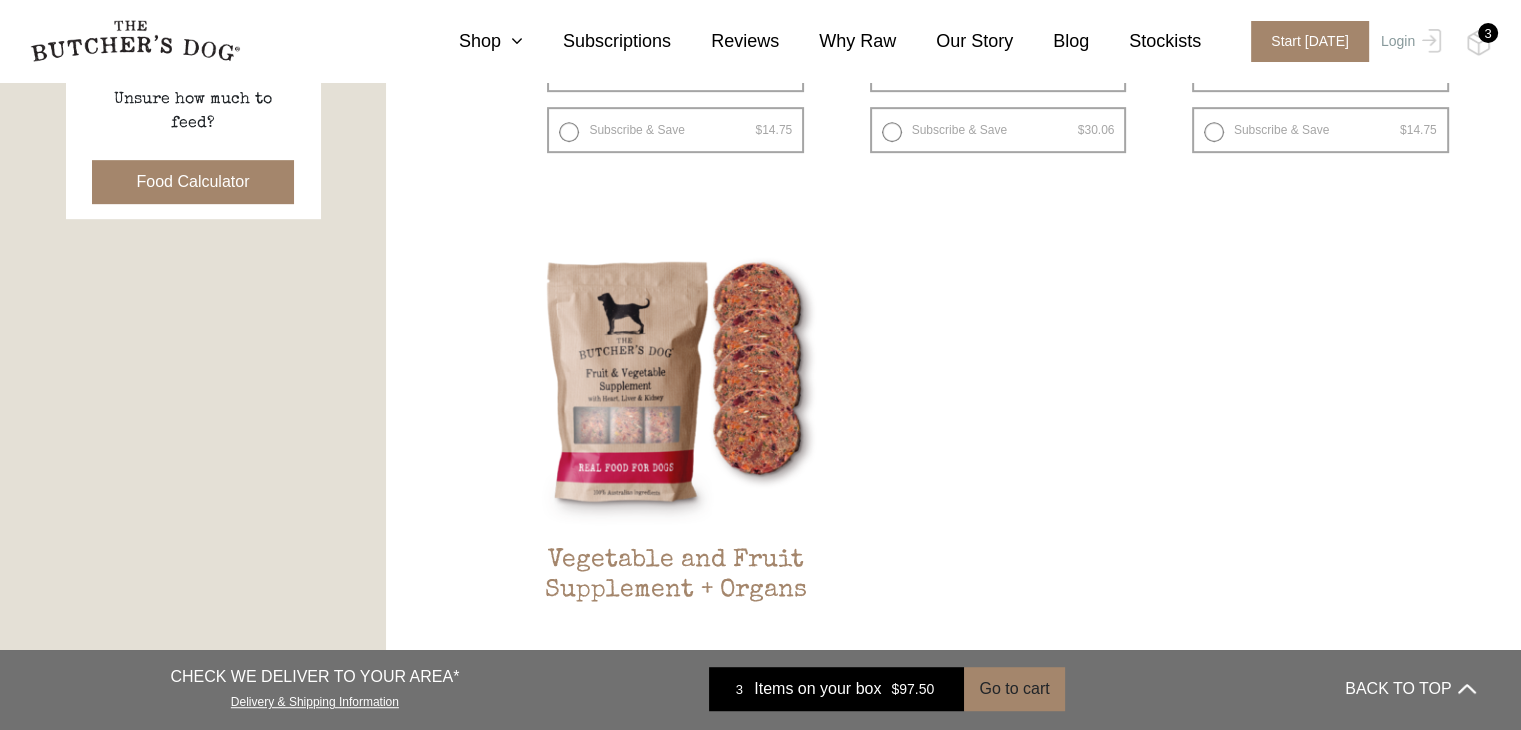 scroll, scrollTop: 1400, scrollLeft: 0, axis: vertical 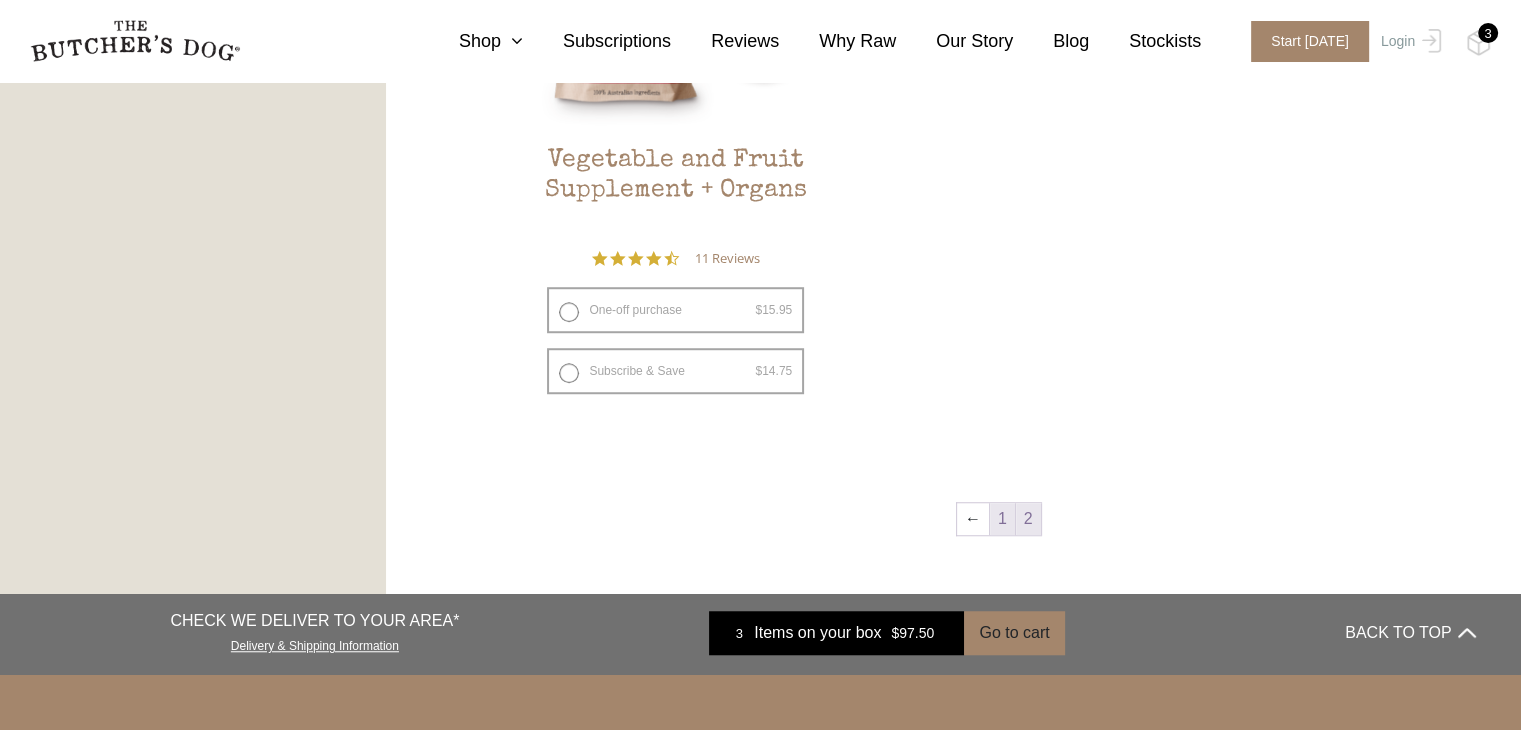 click on "1" at bounding box center [1002, 519] 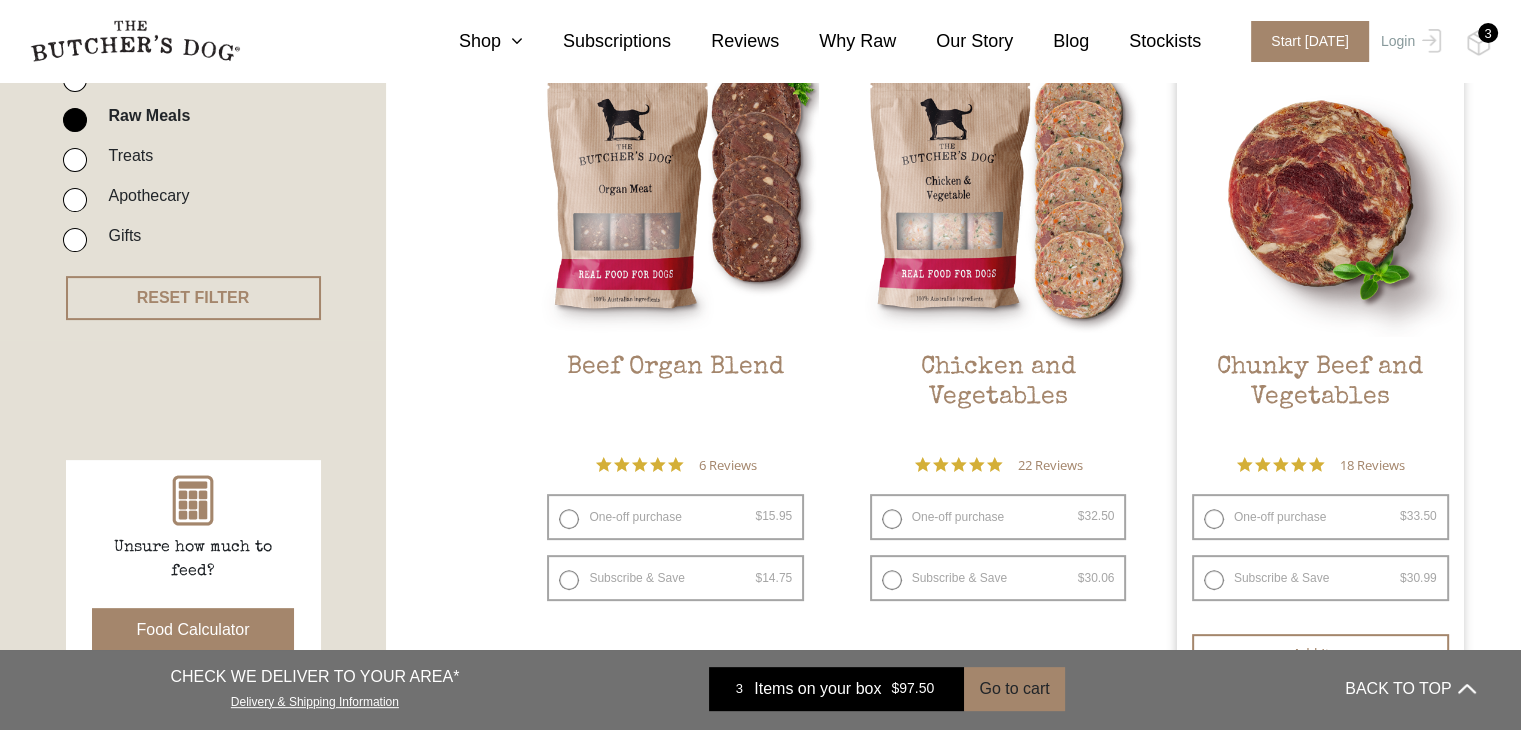 scroll, scrollTop: 652, scrollLeft: 0, axis: vertical 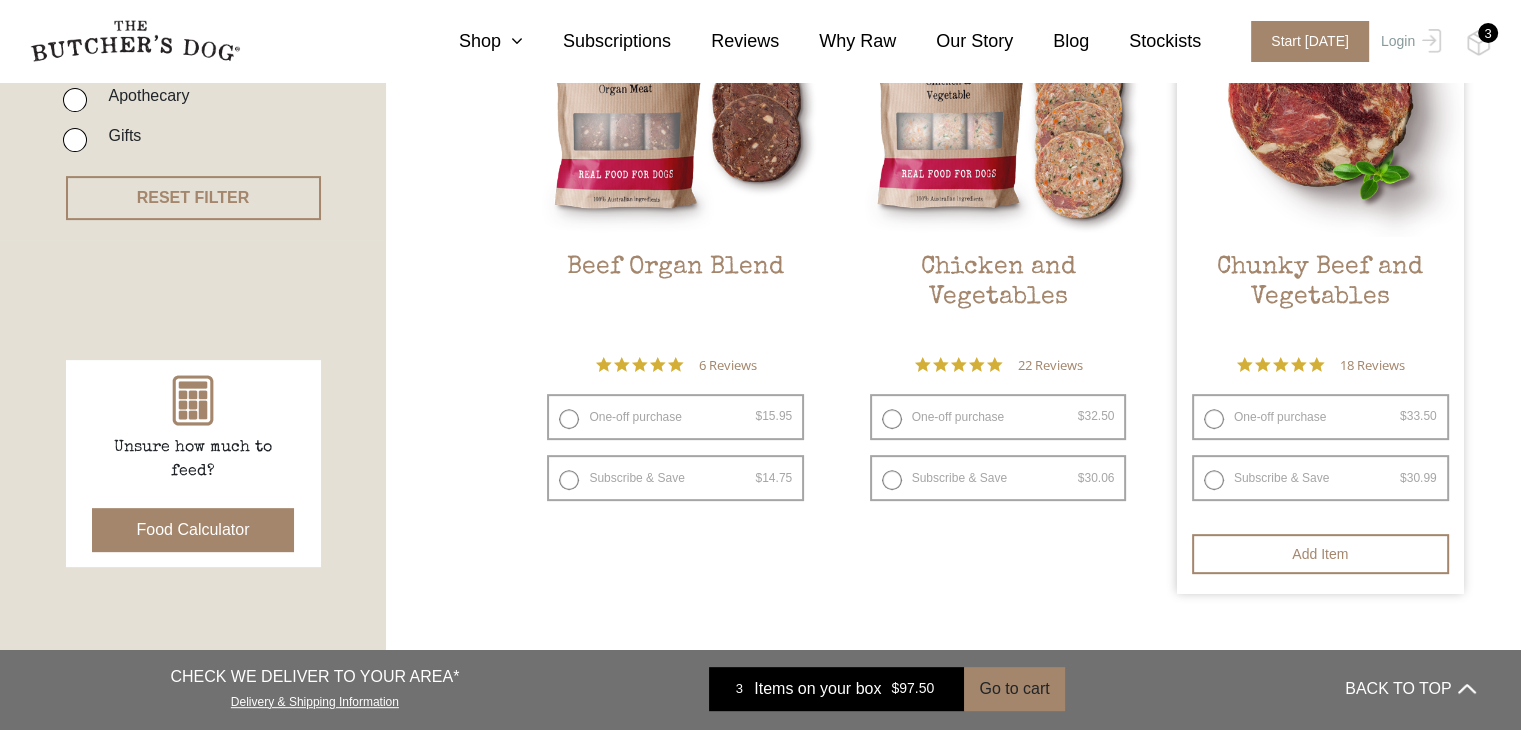 click on "One-off purchase  $ 33.50   —  or subscribe and save    7.5%" at bounding box center (1320, 417) 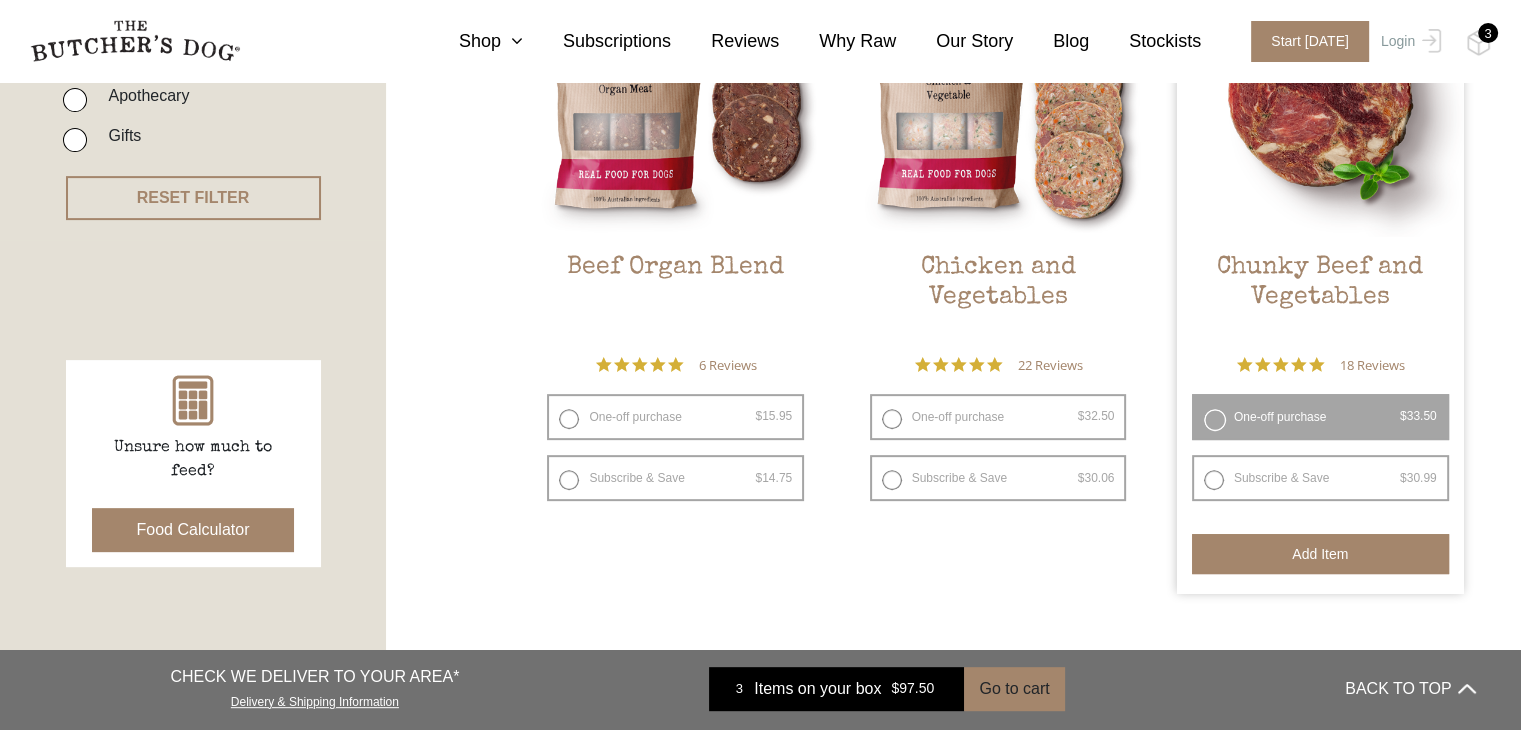 click on "Add item" at bounding box center [1320, 554] 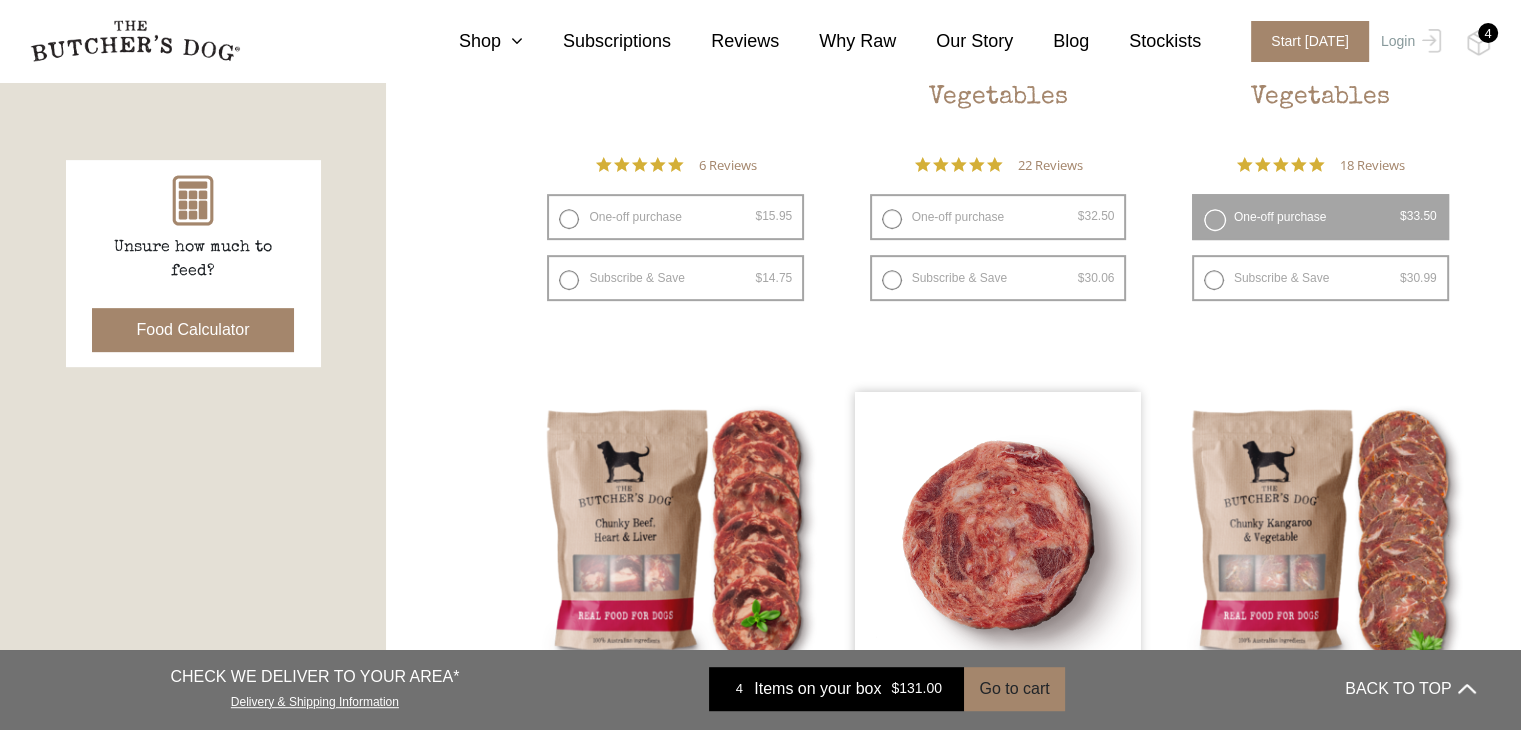 scroll, scrollTop: 1152, scrollLeft: 0, axis: vertical 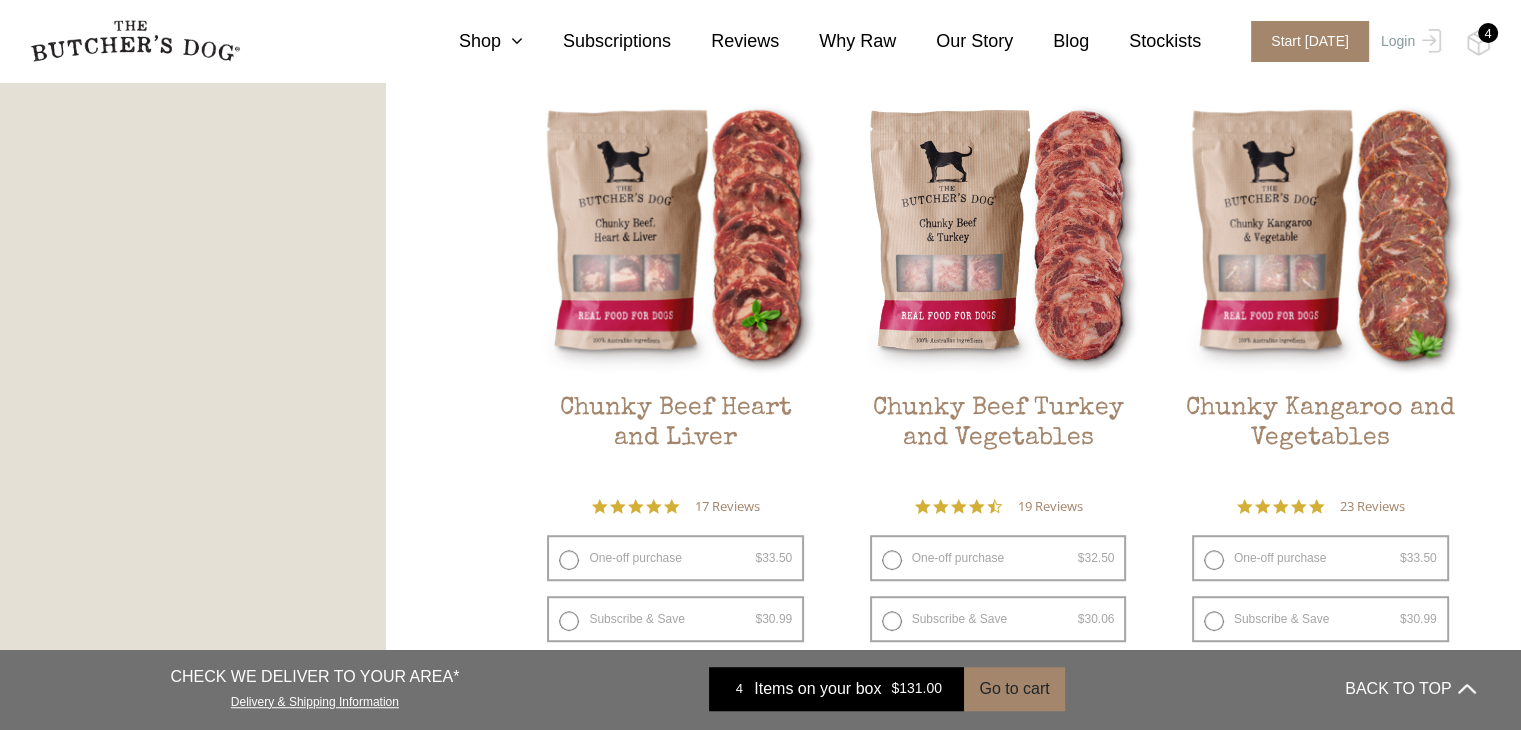 click on "4" at bounding box center [1488, 33] 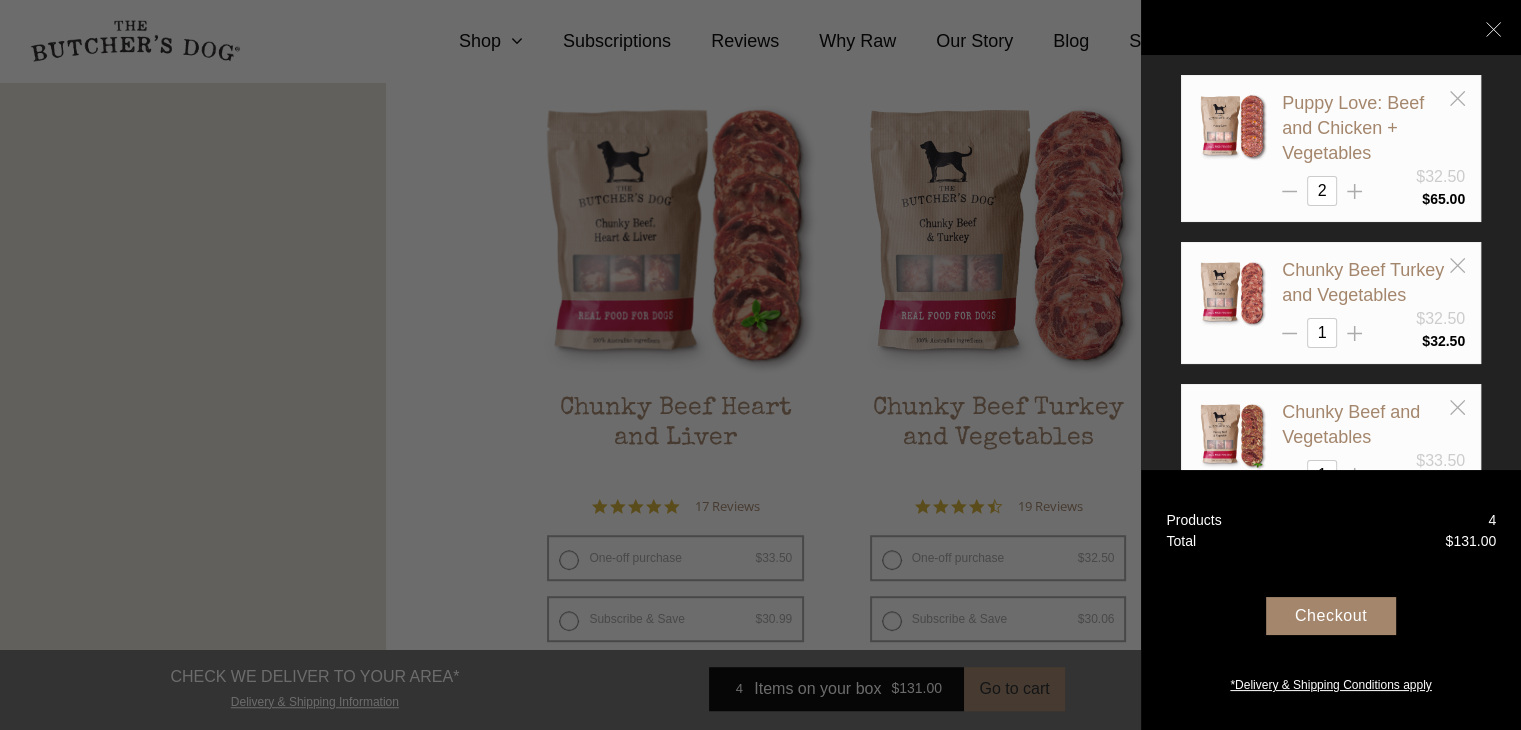 click on "Checkout" at bounding box center (1331, 616) 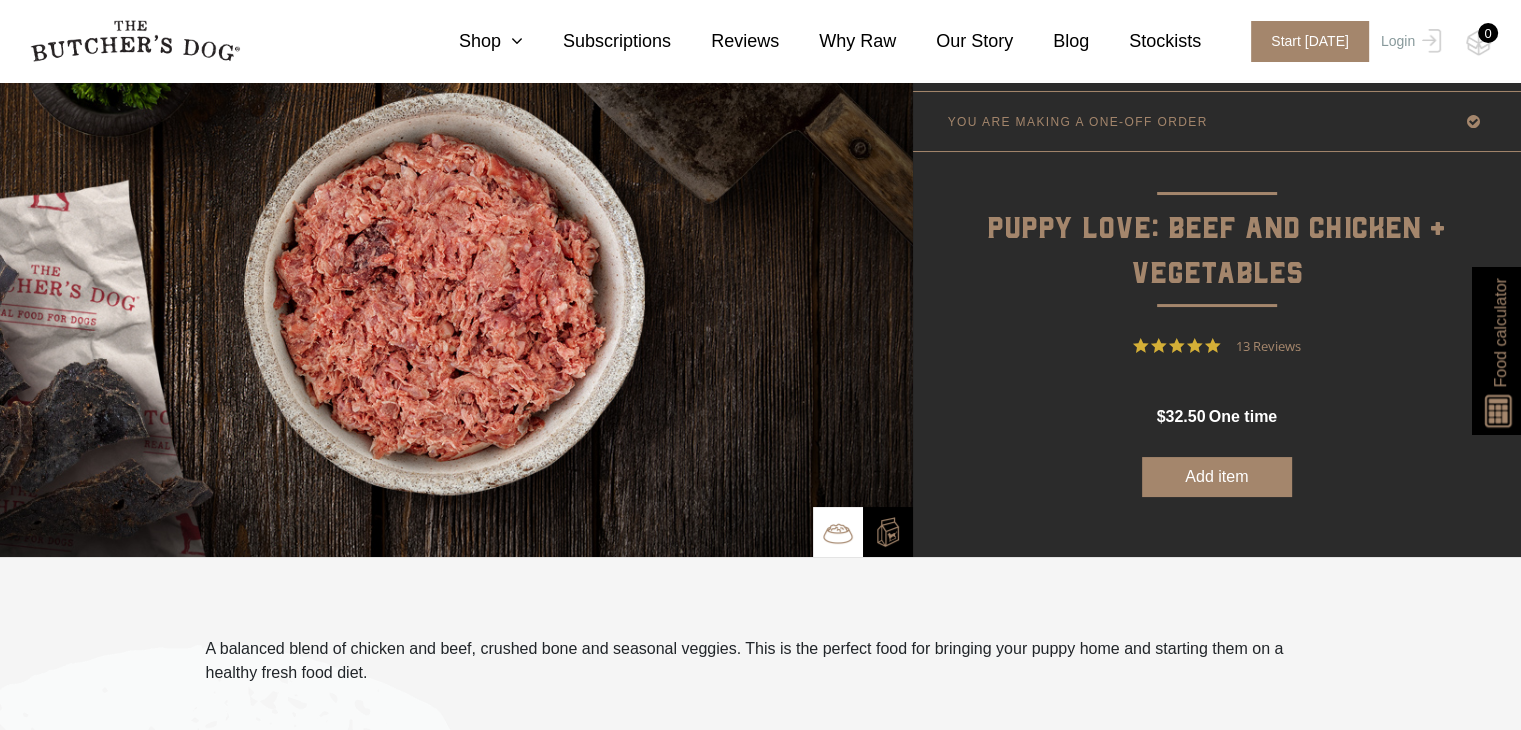 scroll, scrollTop: 500, scrollLeft: 0, axis: vertical 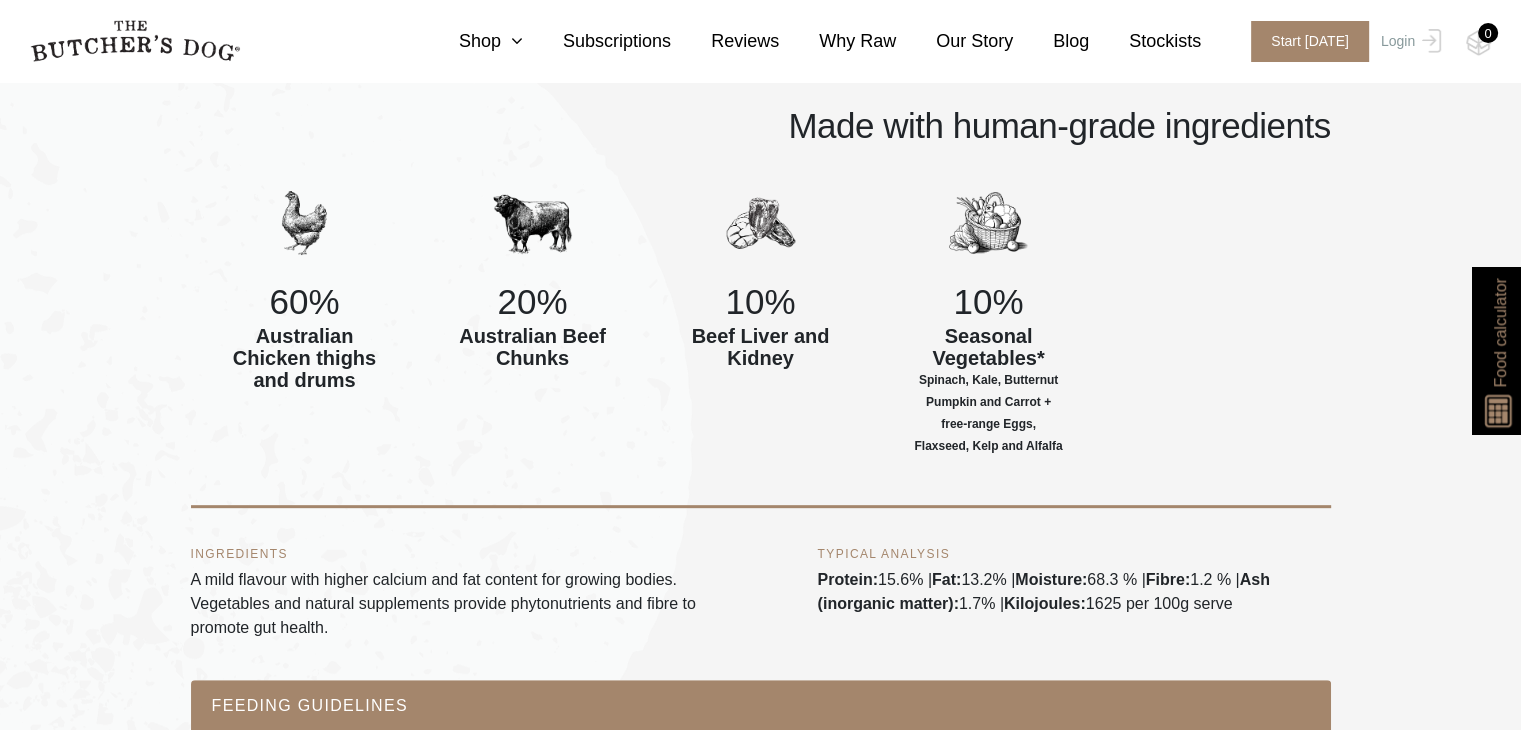 drag, startPoint x: 1233, startPoint y: 599, endPoint x: 1013, endPoint y: 609, distance: 220.22716 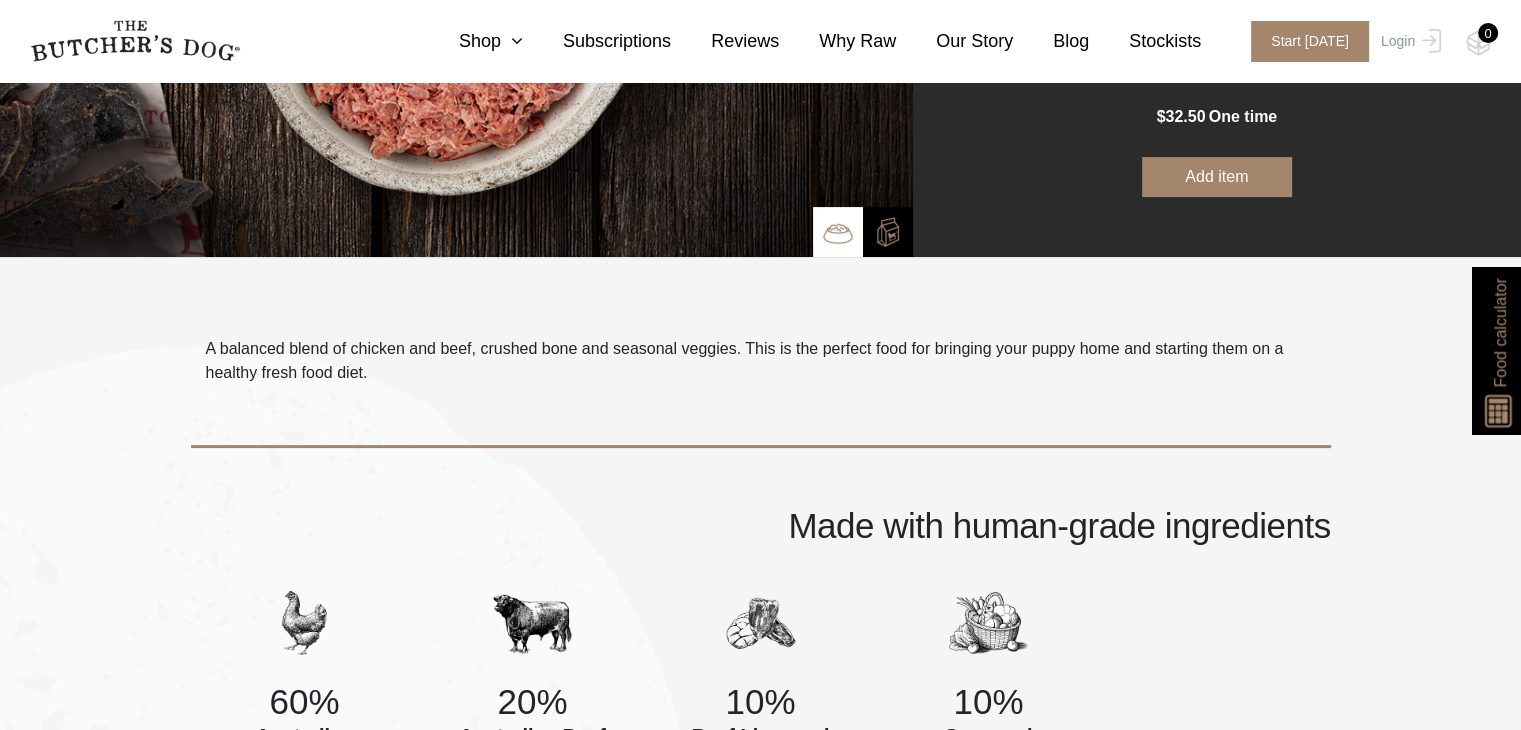 scroll, scrollTop: 0, scrollLeft: 0, axis: both 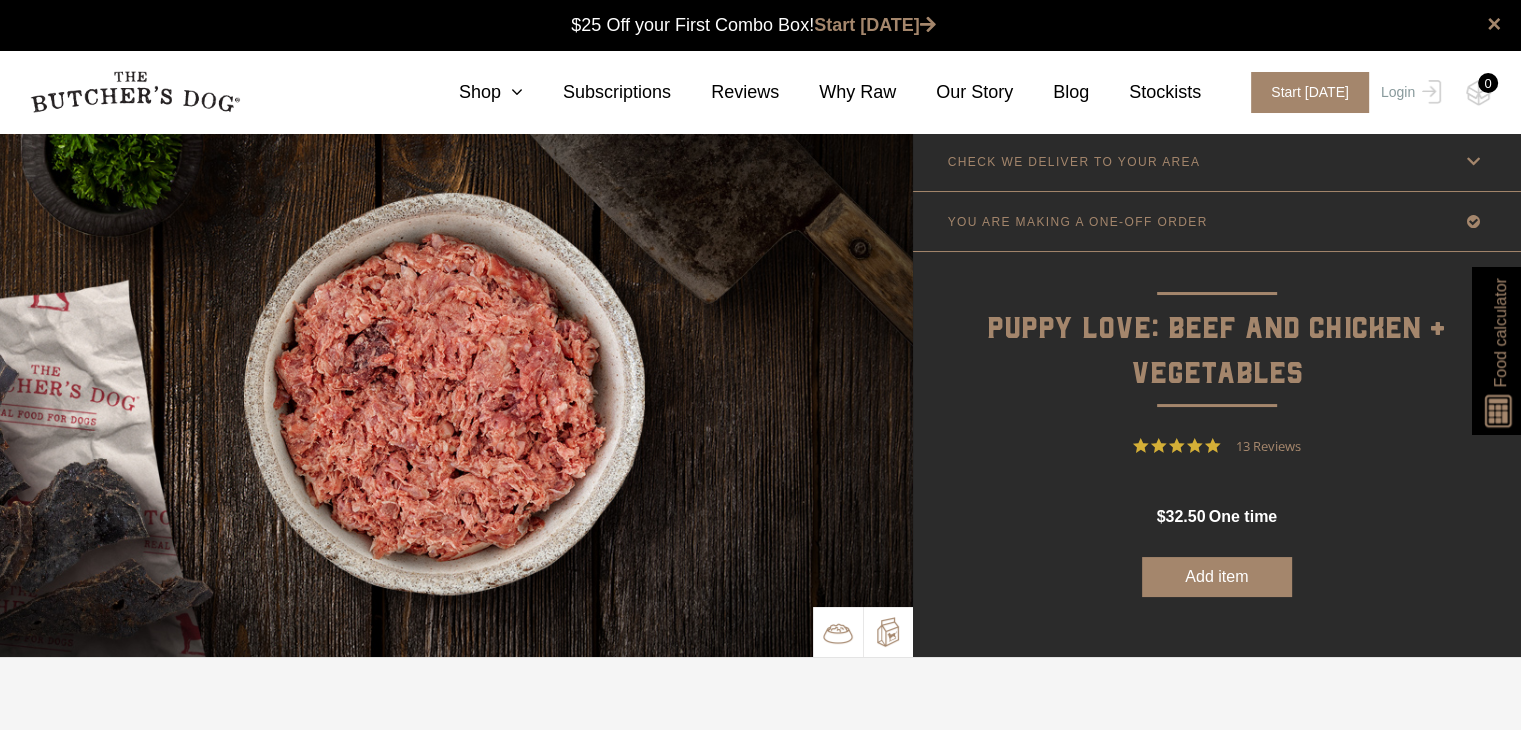 click at bounding box center [888, 632] 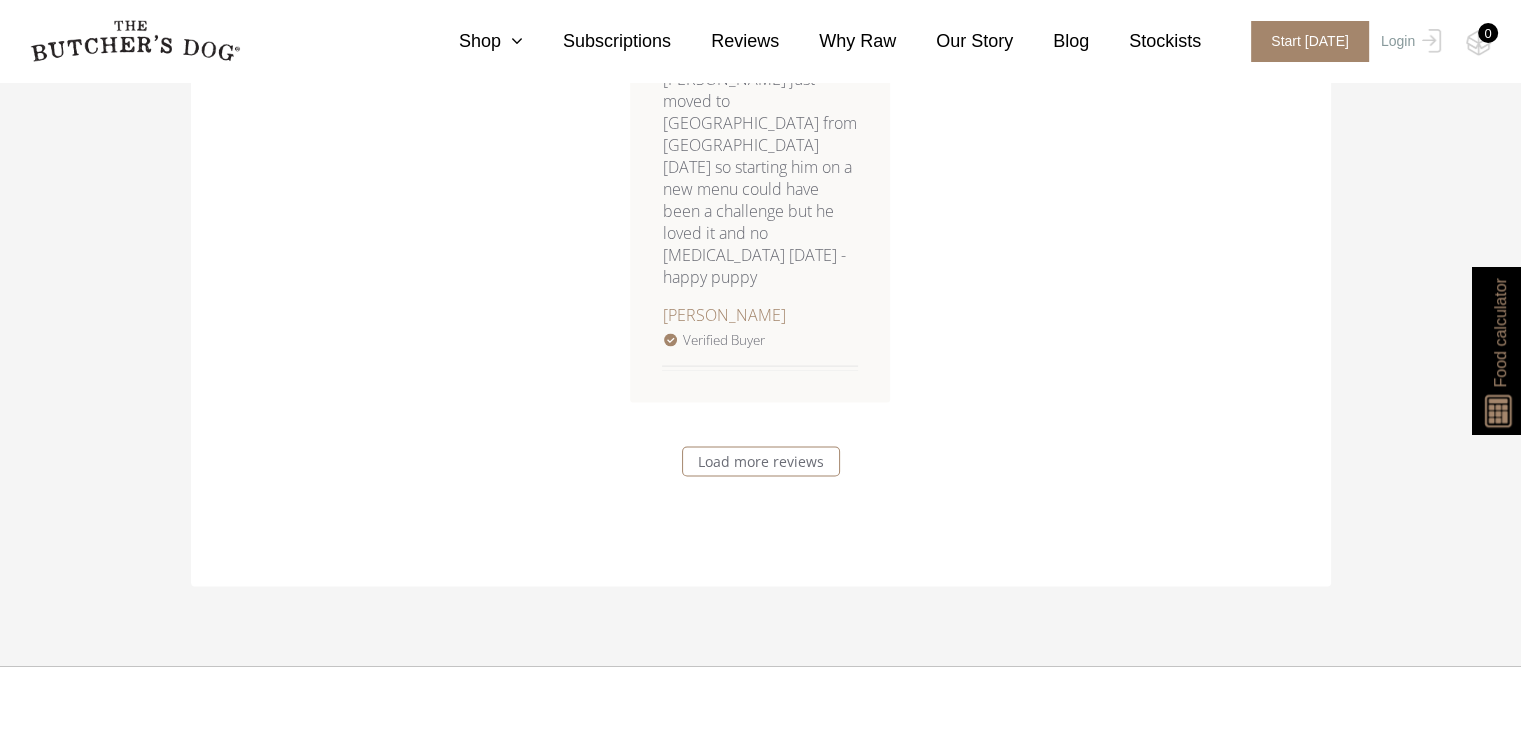 scroll, scrollTop: 3900, scrollLeft: 0, axis: vertical 